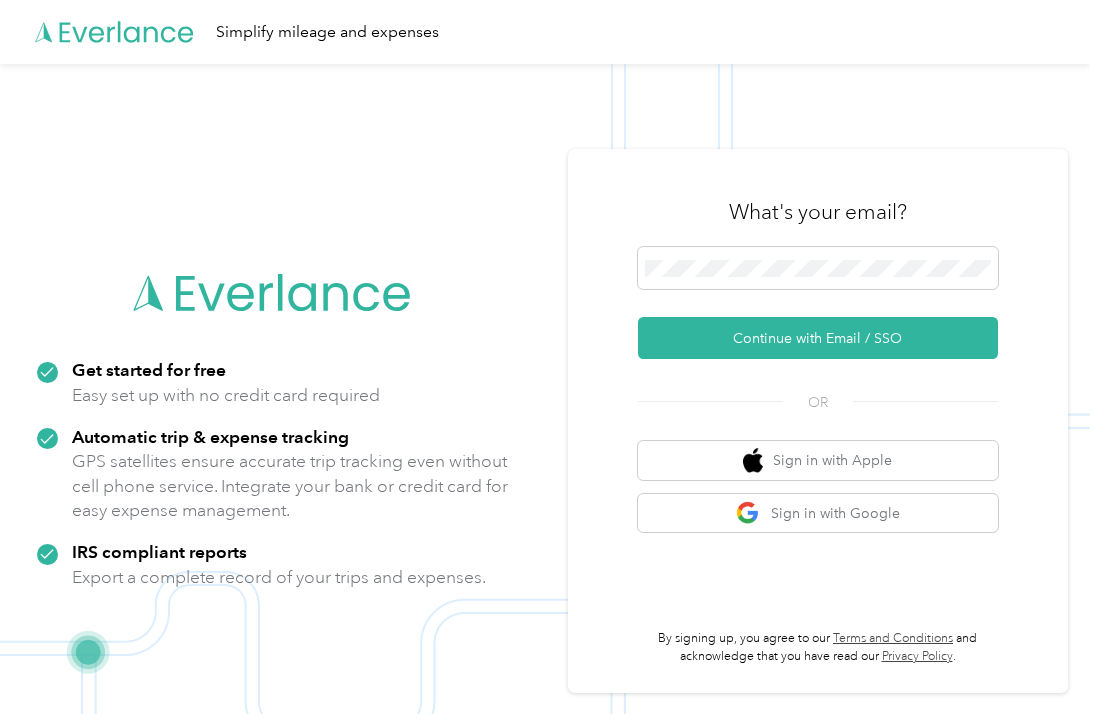scroll, scrollTop: 0, scrollLeft: 0, axis: both 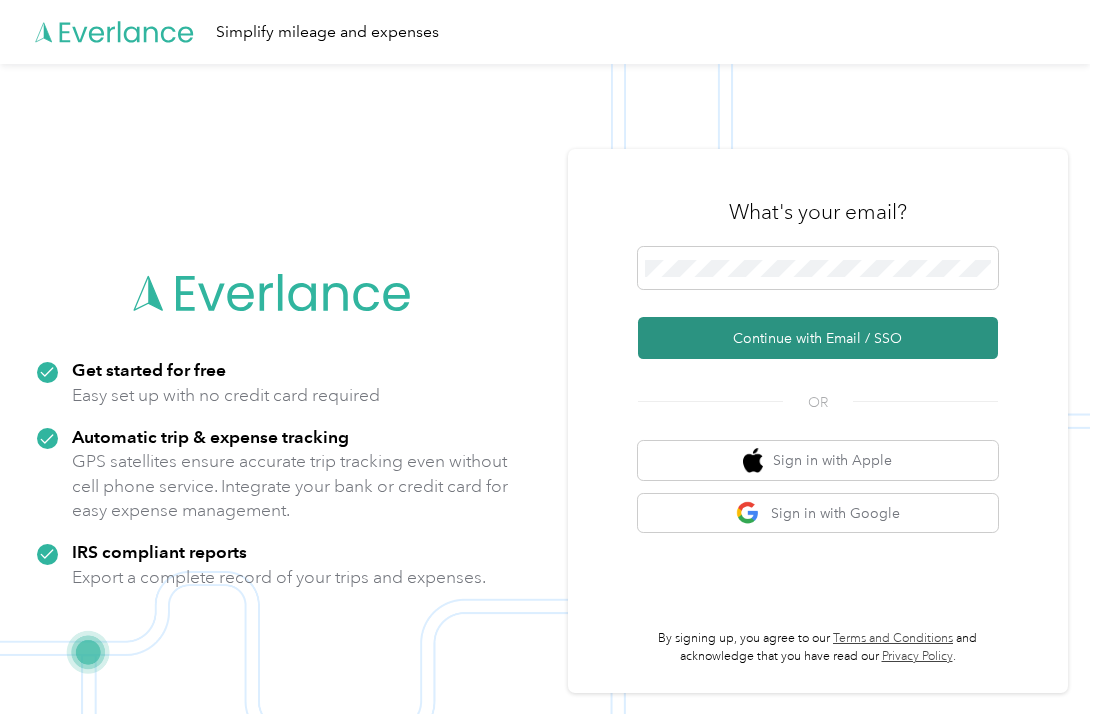 click on "Continue with Email / SSO" at bounding box center [818, 338] 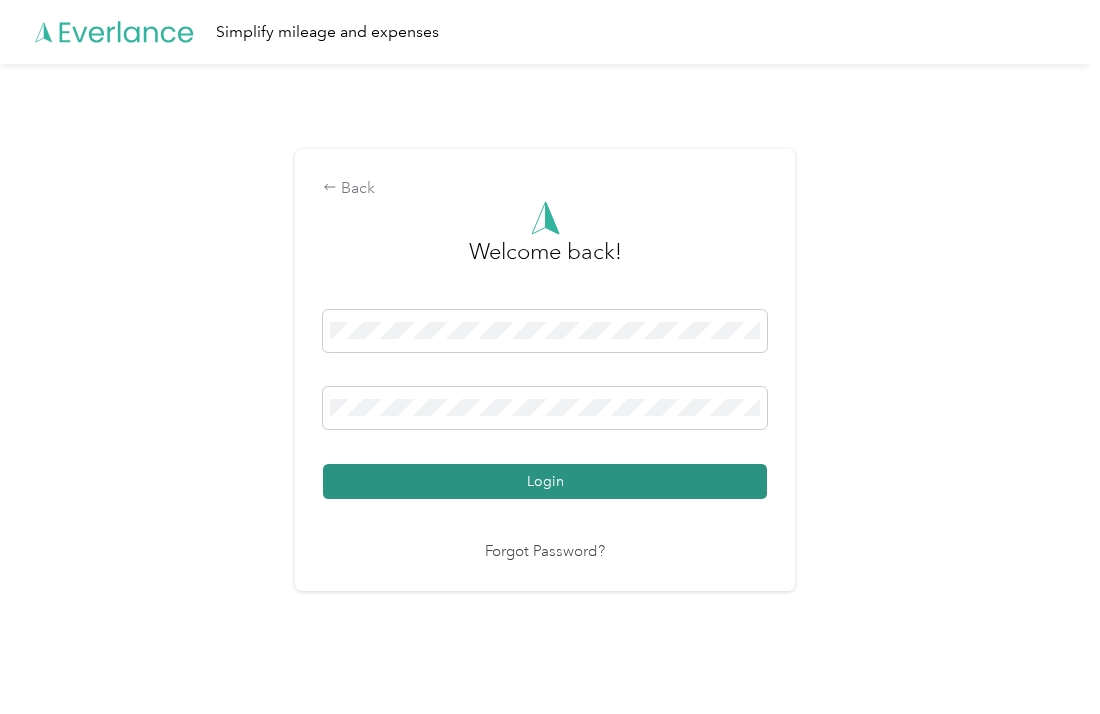 click on "Login" at bounding box center [545, 481] 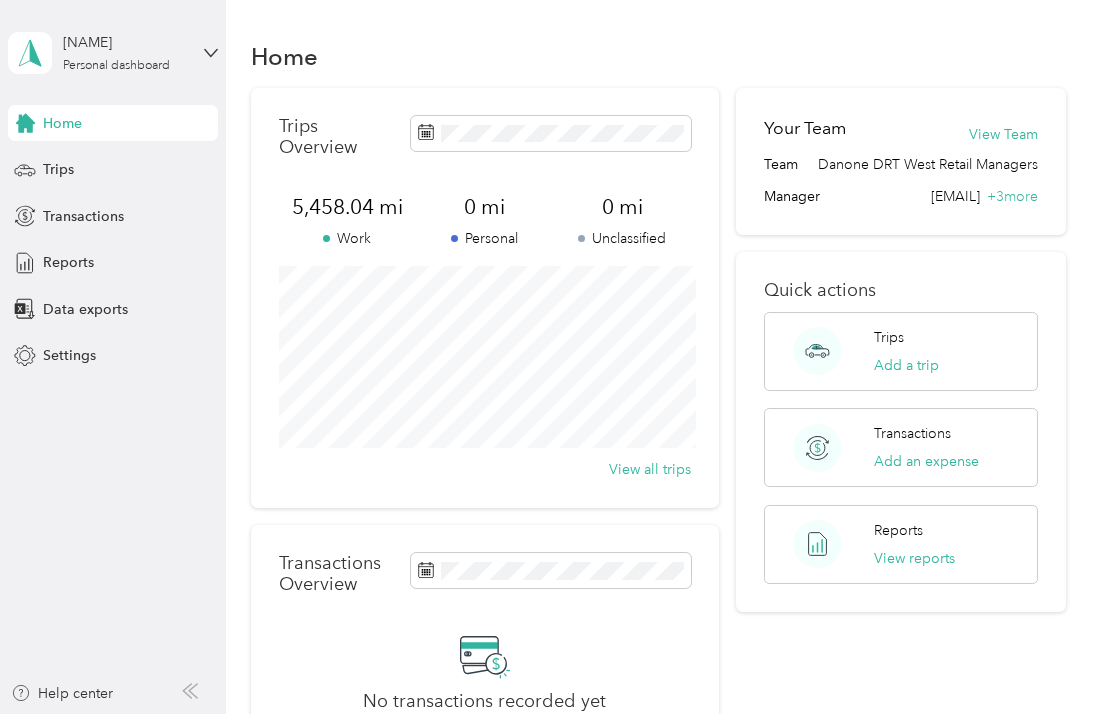 click on "Trips Overview [NUMBER]   mi Work [NUMBER]   mi Personal [NUMBER]   mi Unclassified View all trips" at bounding box center [485, 298] 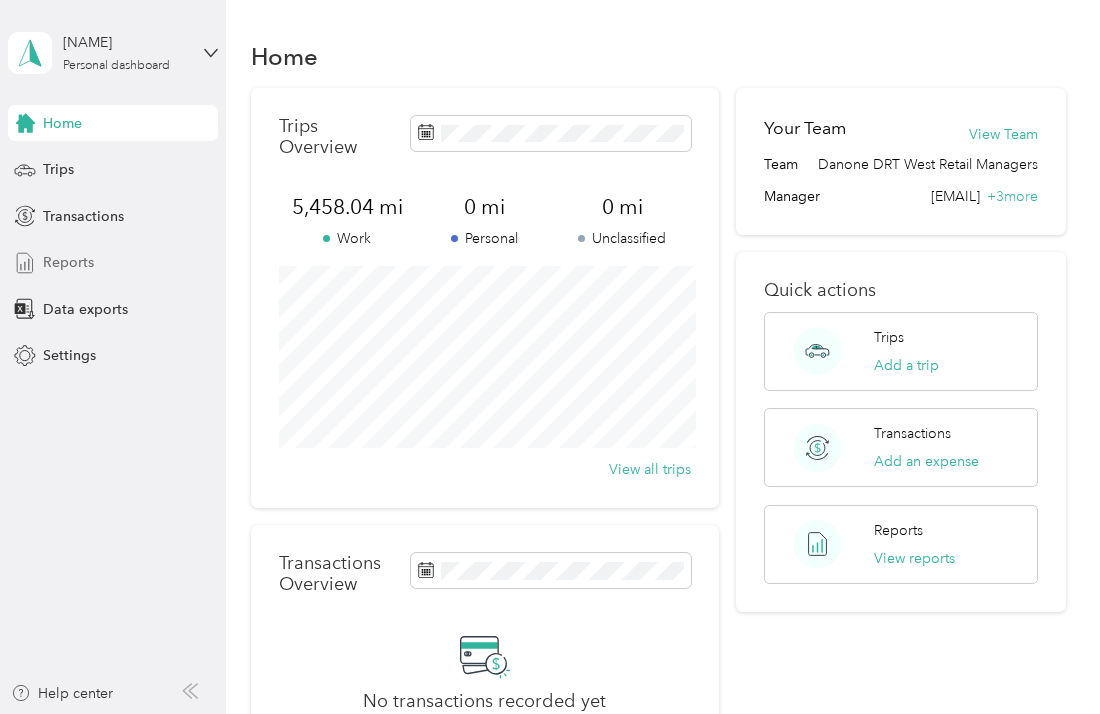 click on "Reports" at bounding box center (68, 262) 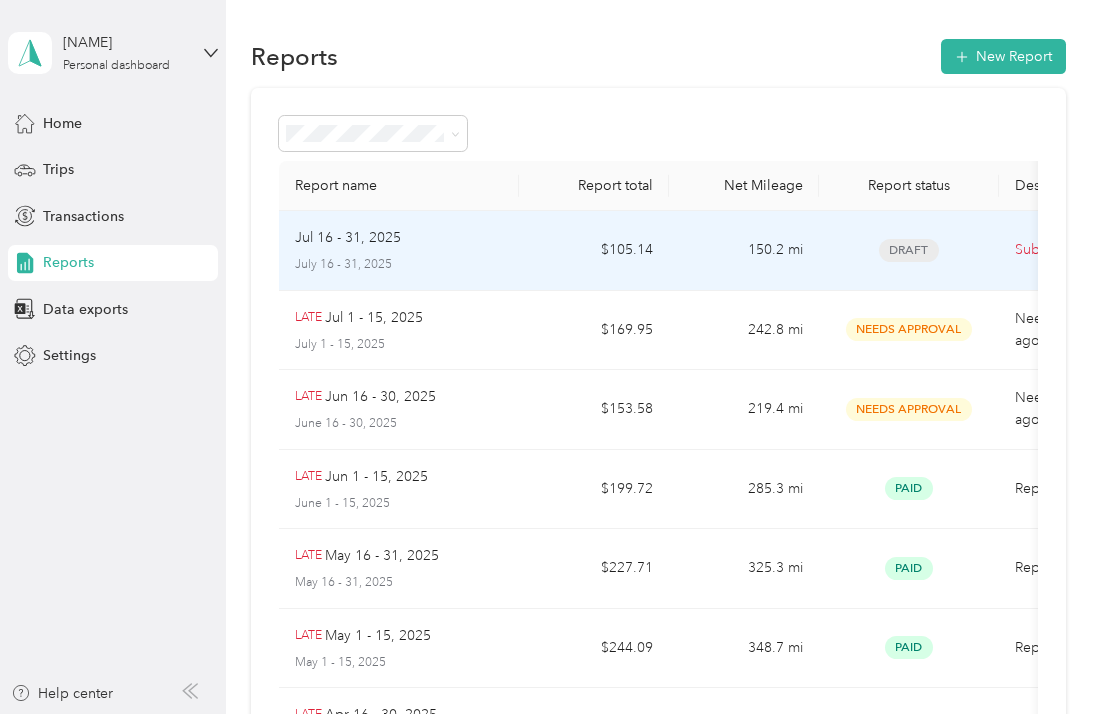 click on "$105.14" at bounding box center (594, 251) 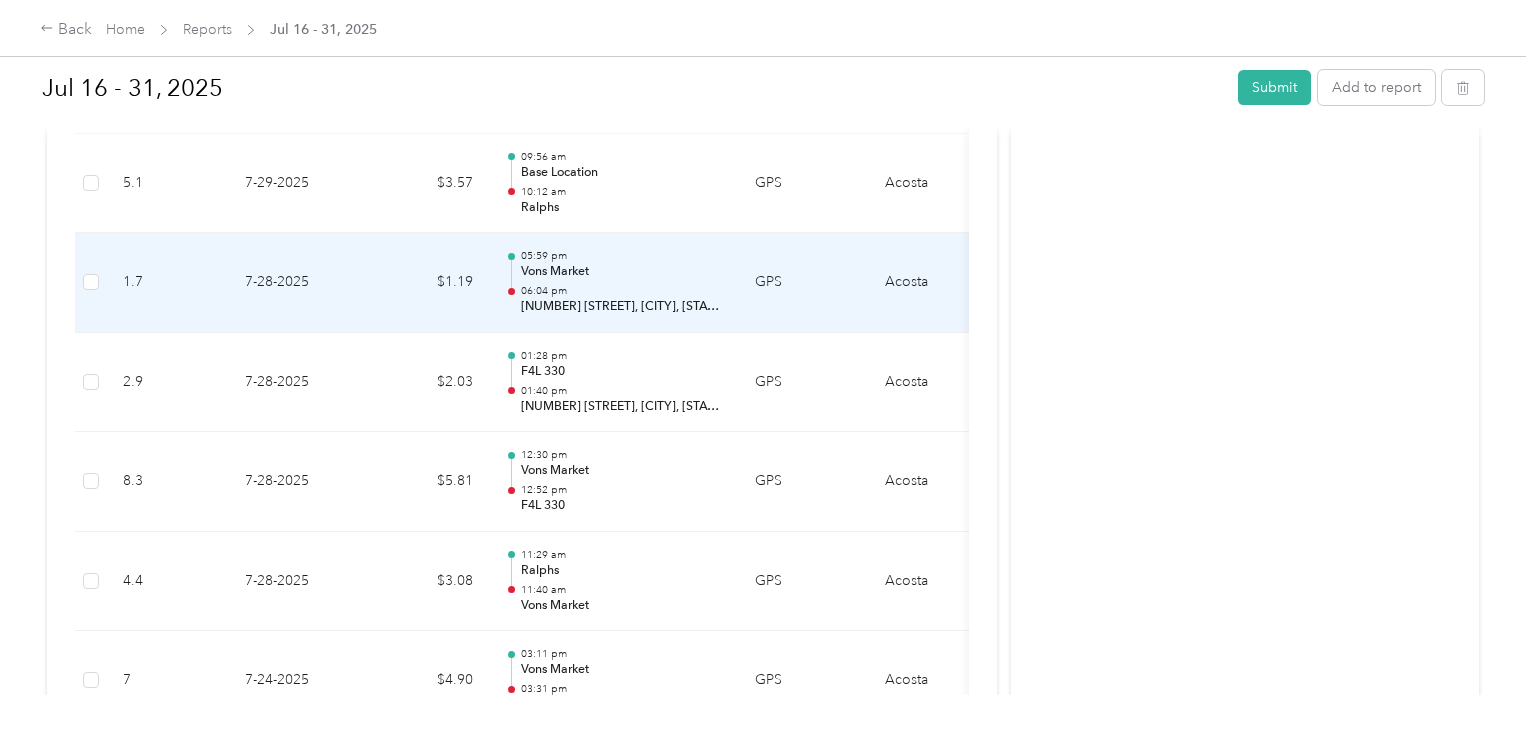 scroll, scrollTop: 0, scrollLeft: 0, axis: both 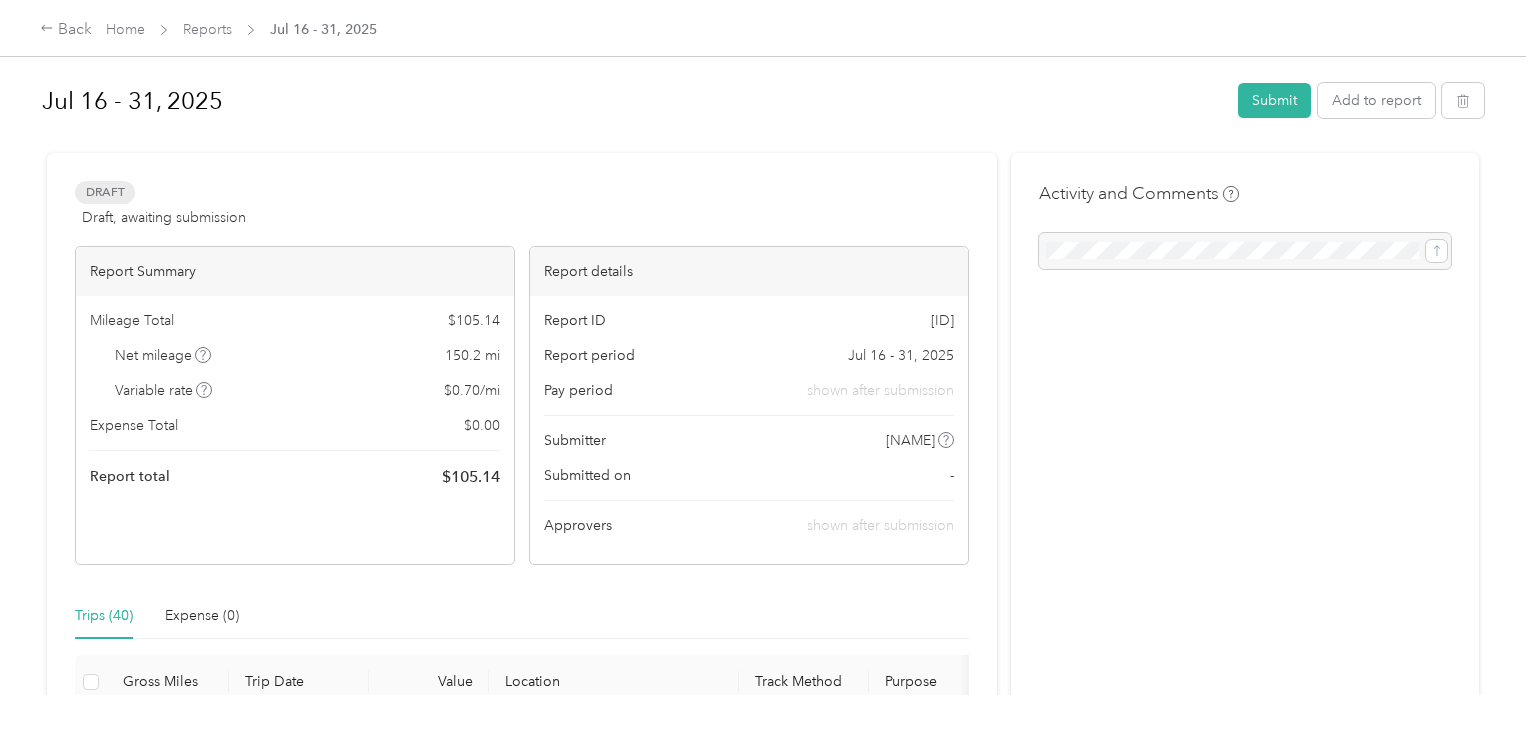 click on "Mileage Total $ [NUMBER]" at bounding box center [295, 320] 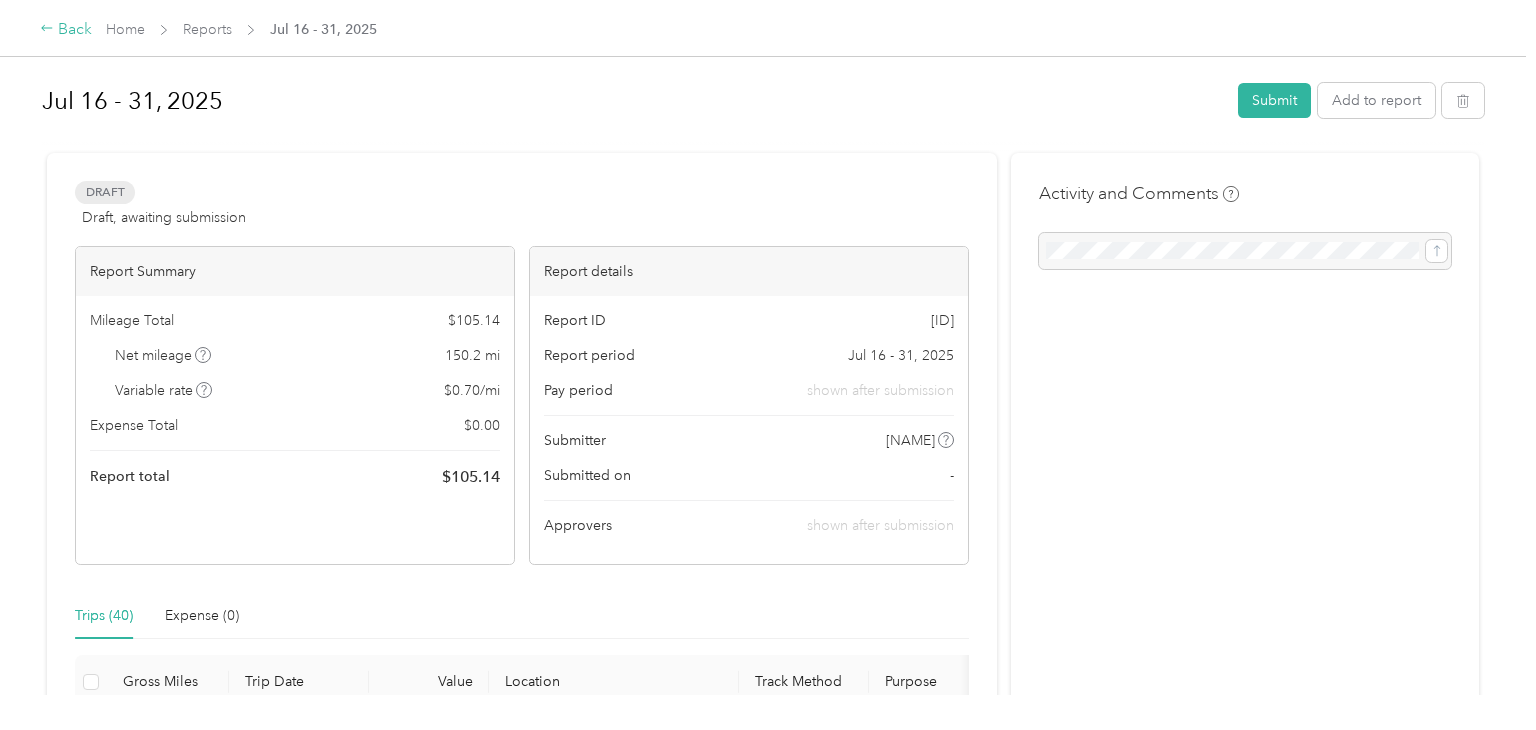 click on "Back" at bounding box center (66, 30) 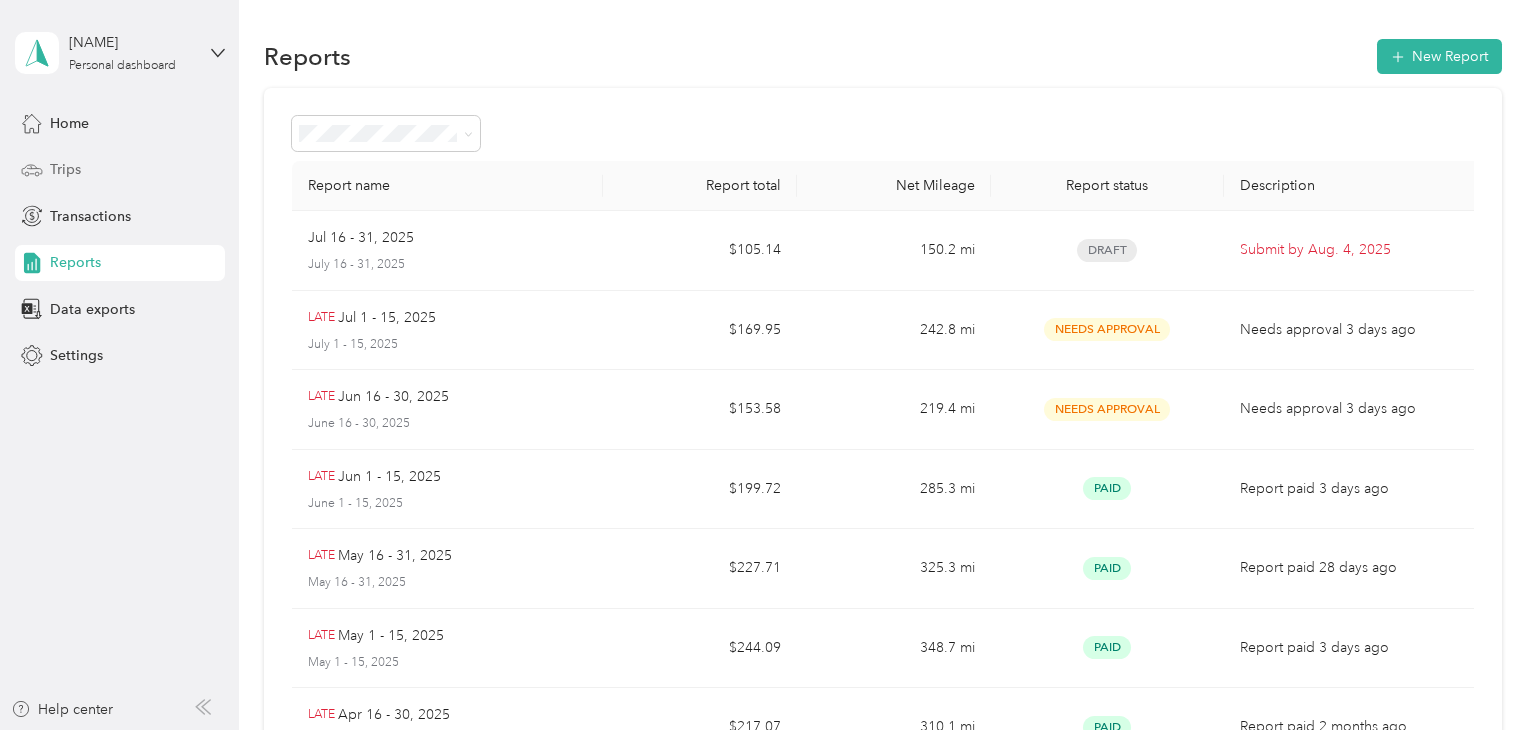 click on "Trips" at bounding box center [65, 169] 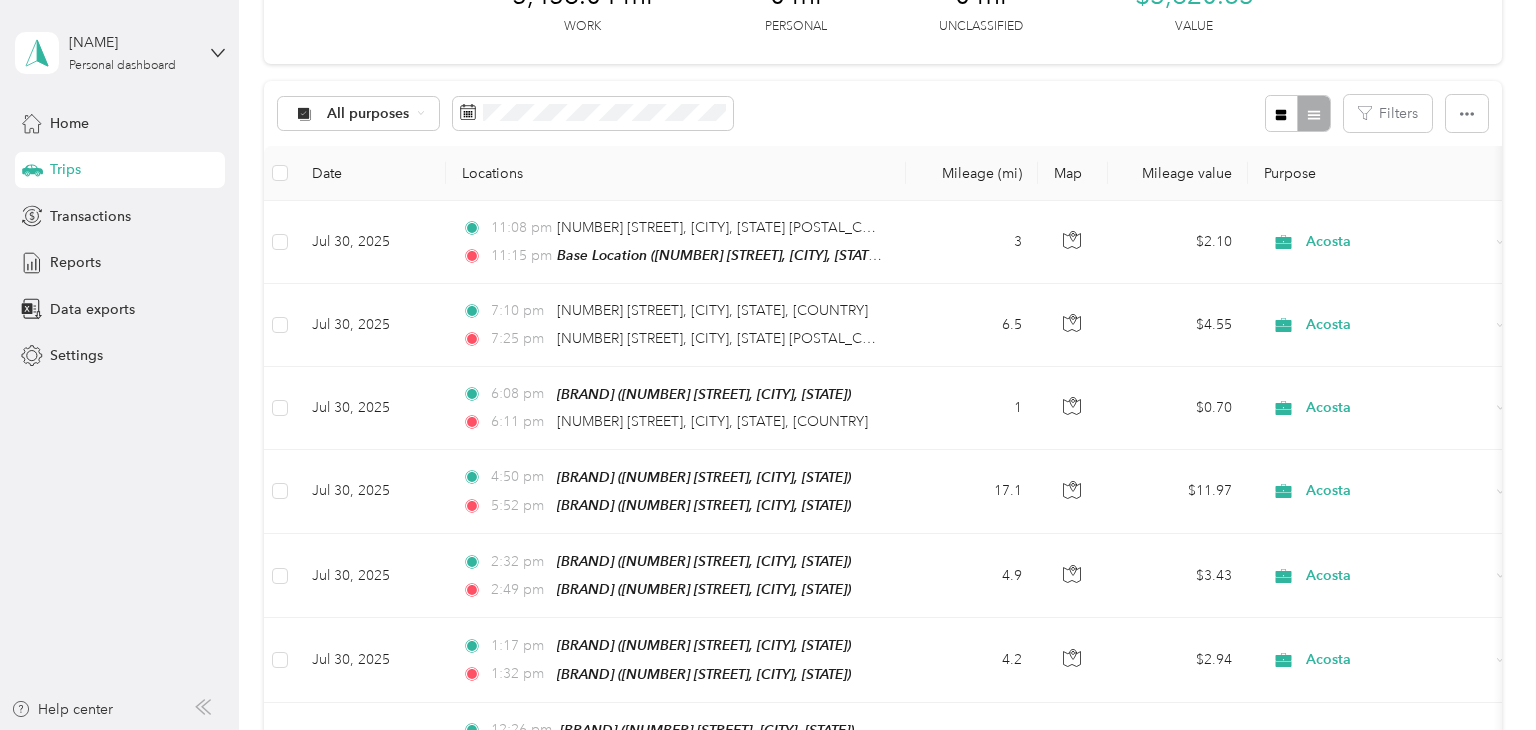 scroll, scrollTop: 0, scrollLeft: 0, axis: both 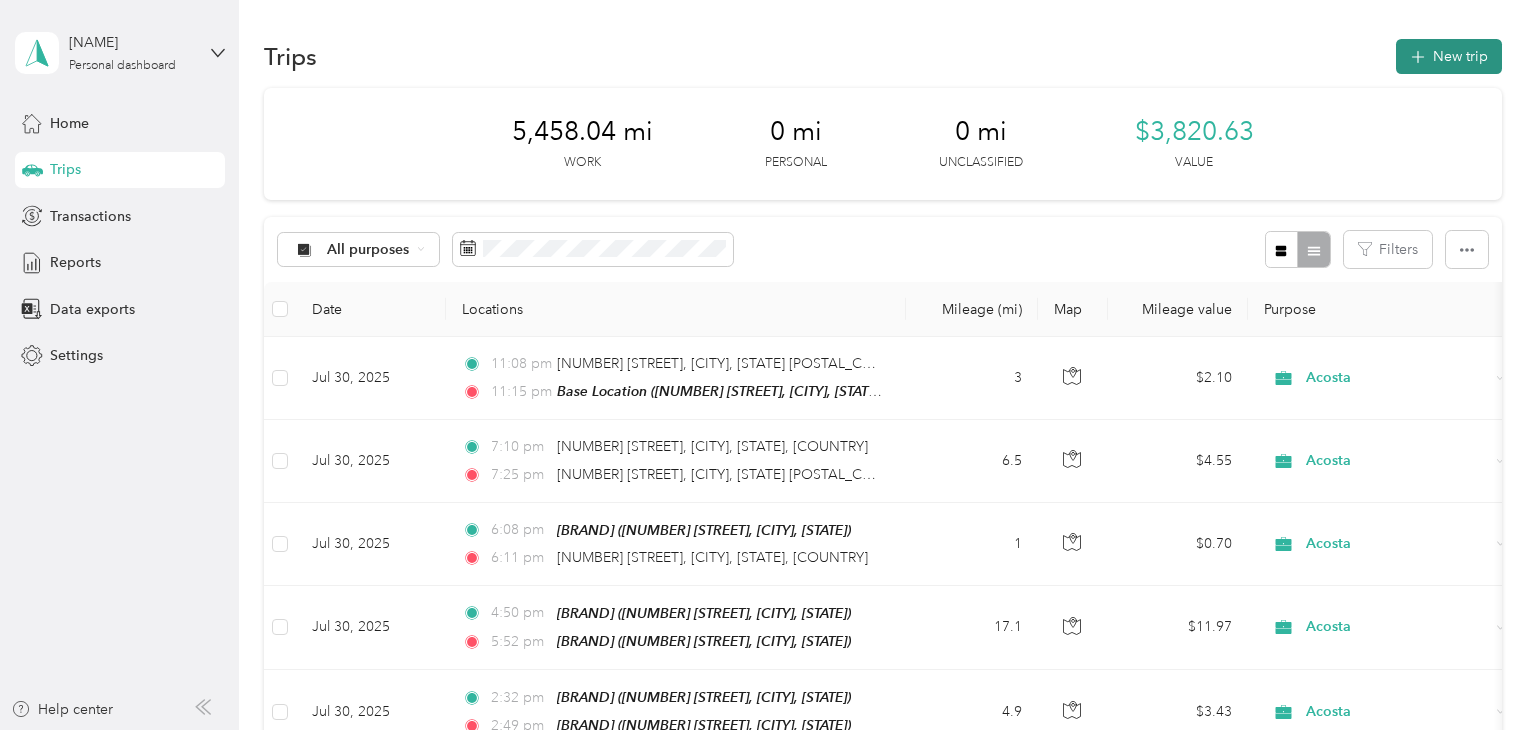 click on "New trip" at bounding box center (1449, 56) 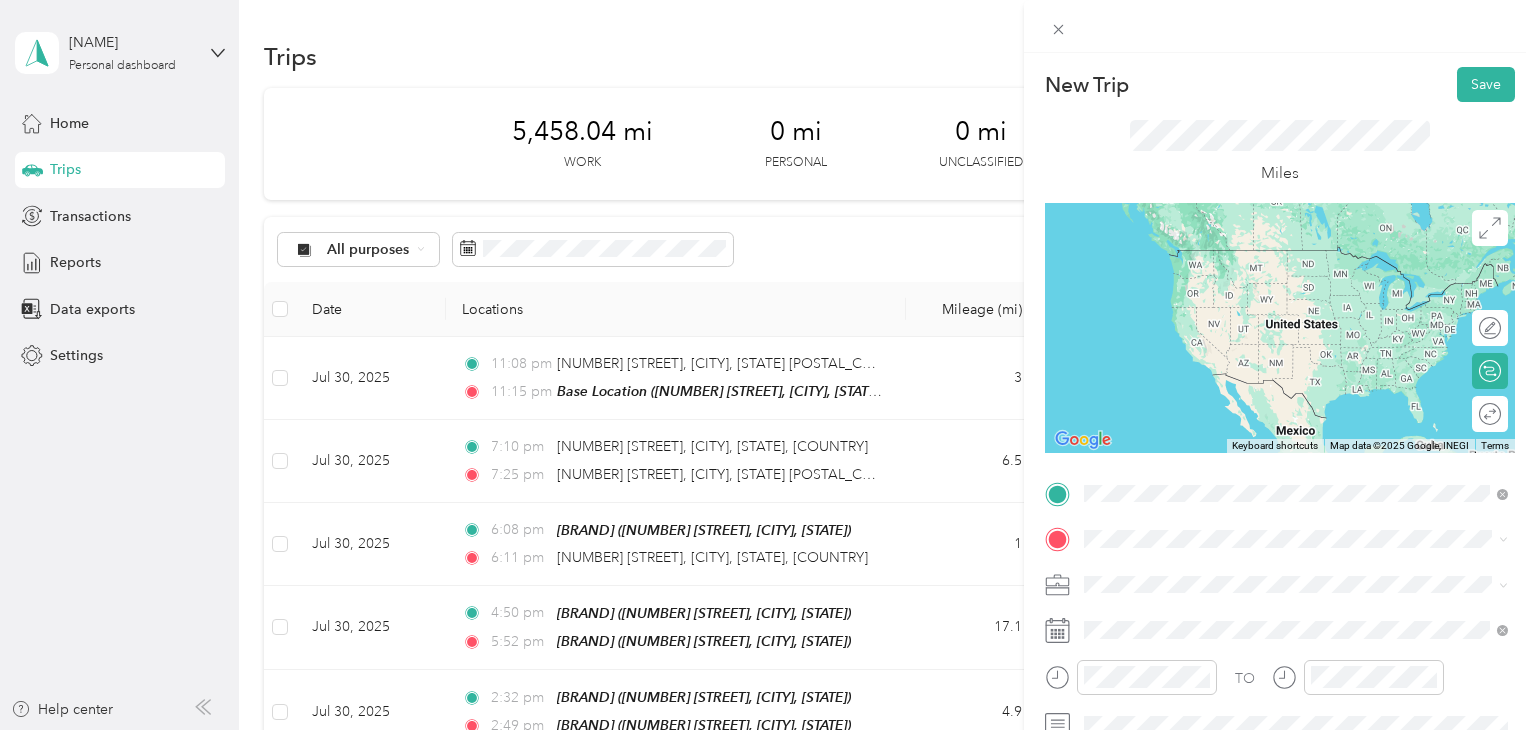 click on "[NUMBER] [STREET], [CITY], [STATE] [POSTAL_CODE], [COUNTRY] , [POSTAL_CODE], [COUNTY], [STATE], [COUNTRY]" at bounding box center (1294, 300) 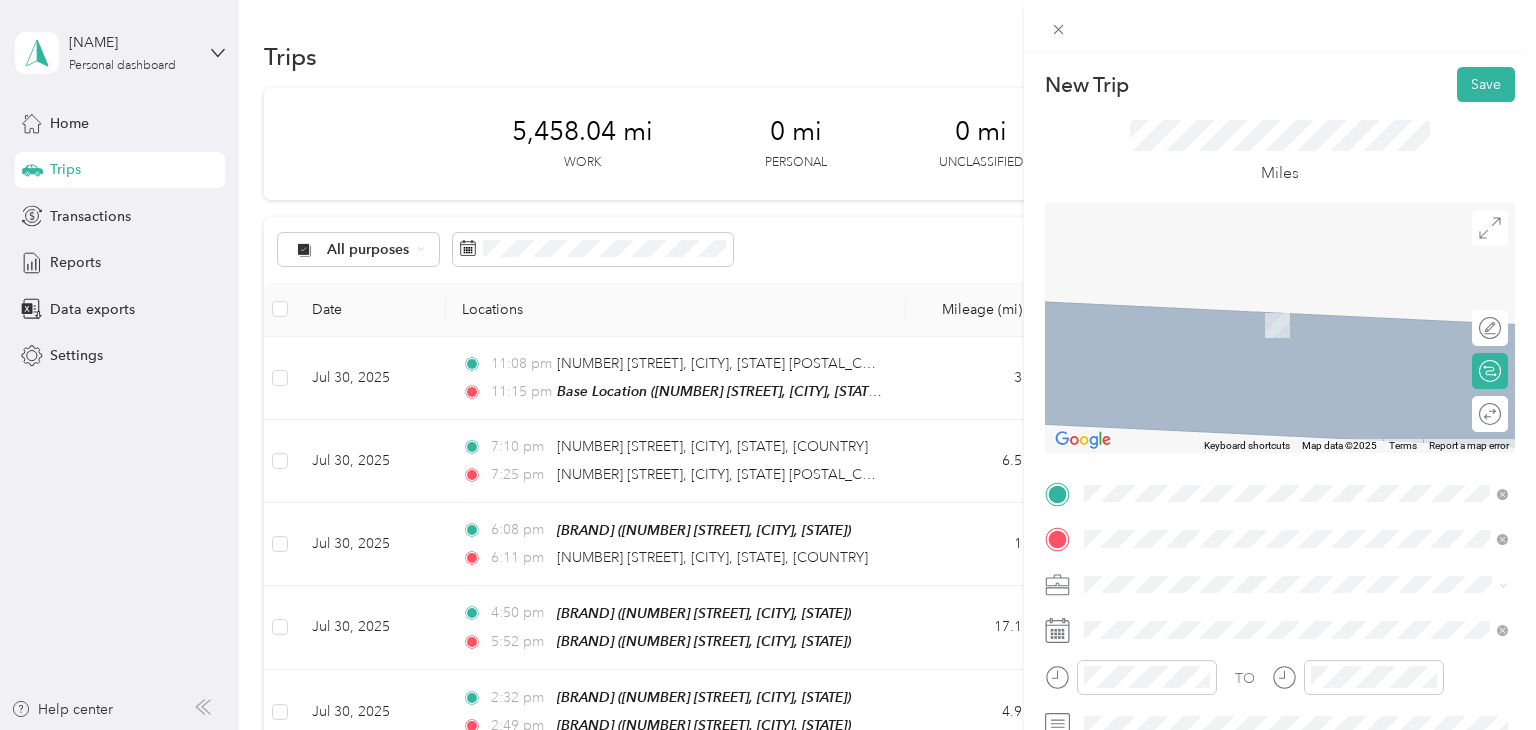 click on "[NUMBER] [STREET], [POSTAL_CODE], [CITY], [STATE], [COUNTRY]" at bounding box center [1296, 343] 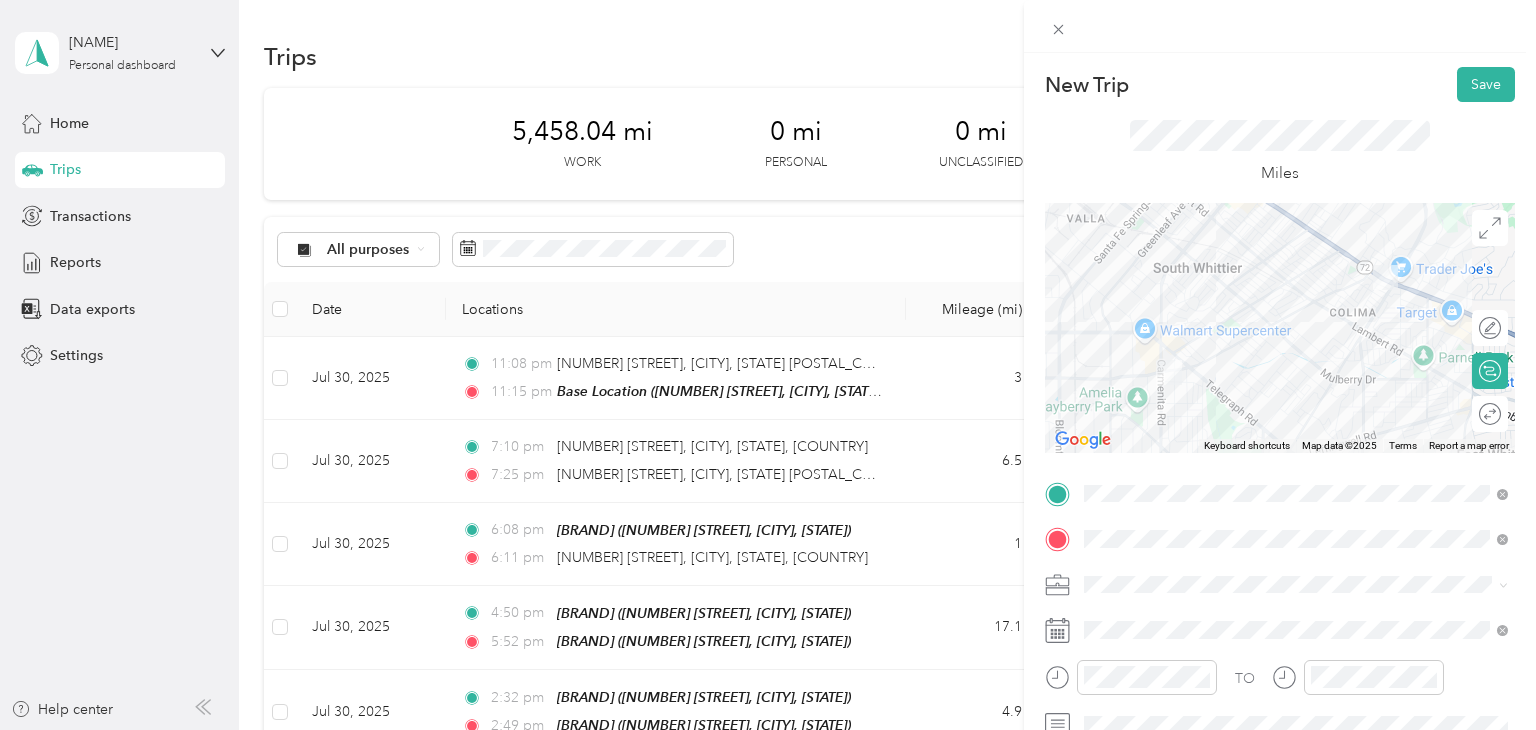 click on "TEAM Ralphs" at bounding box center (1311, 397) 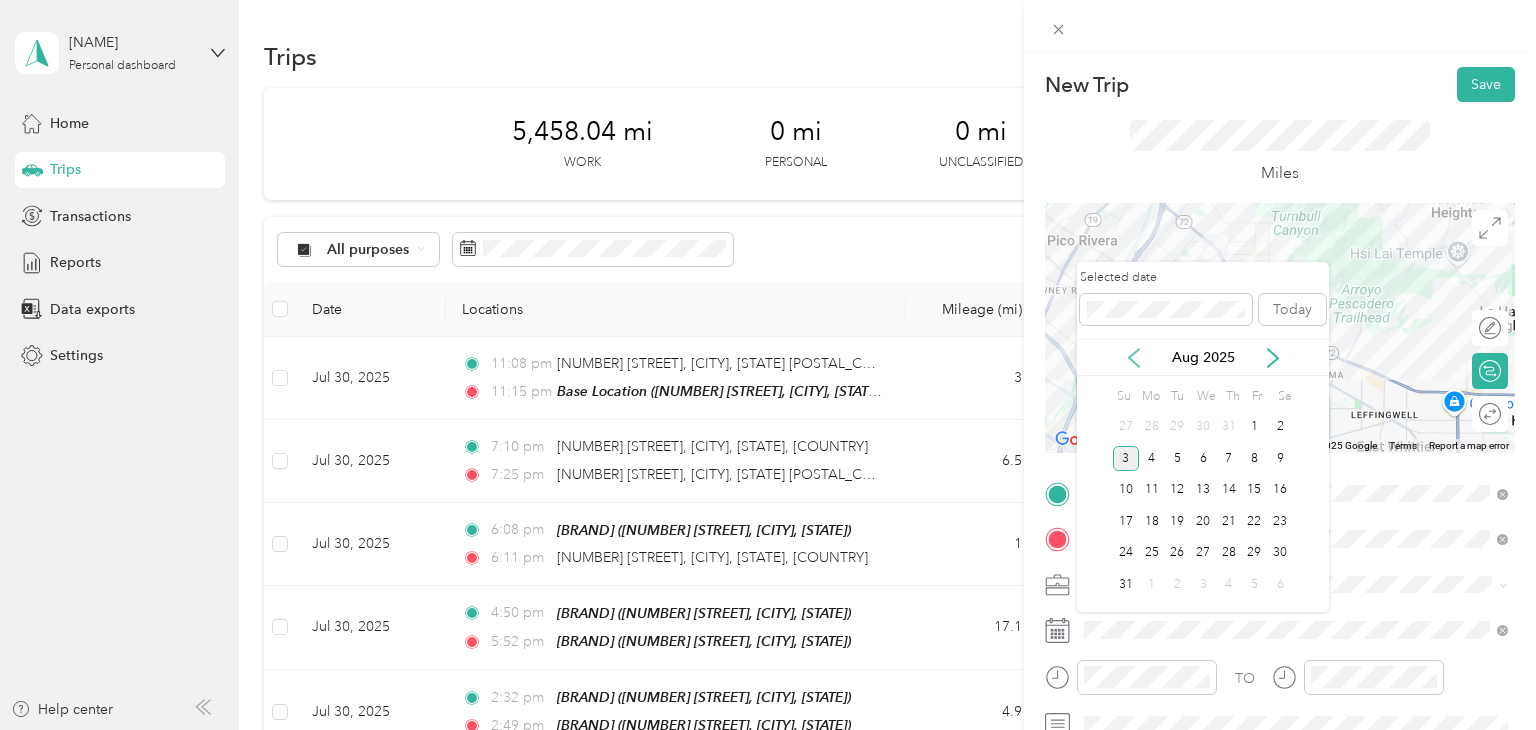 click 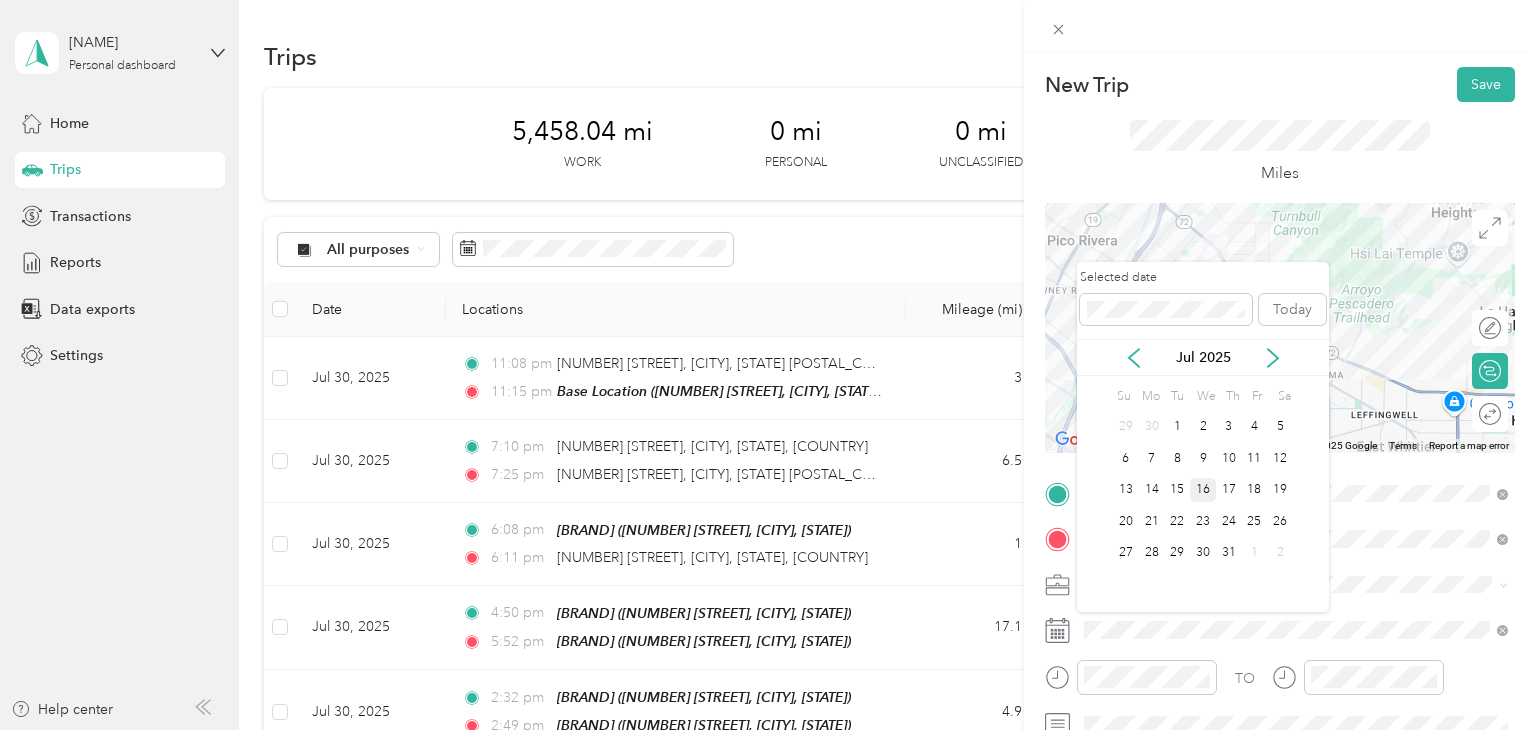 click on "16" at bounding box center [1203, 490] 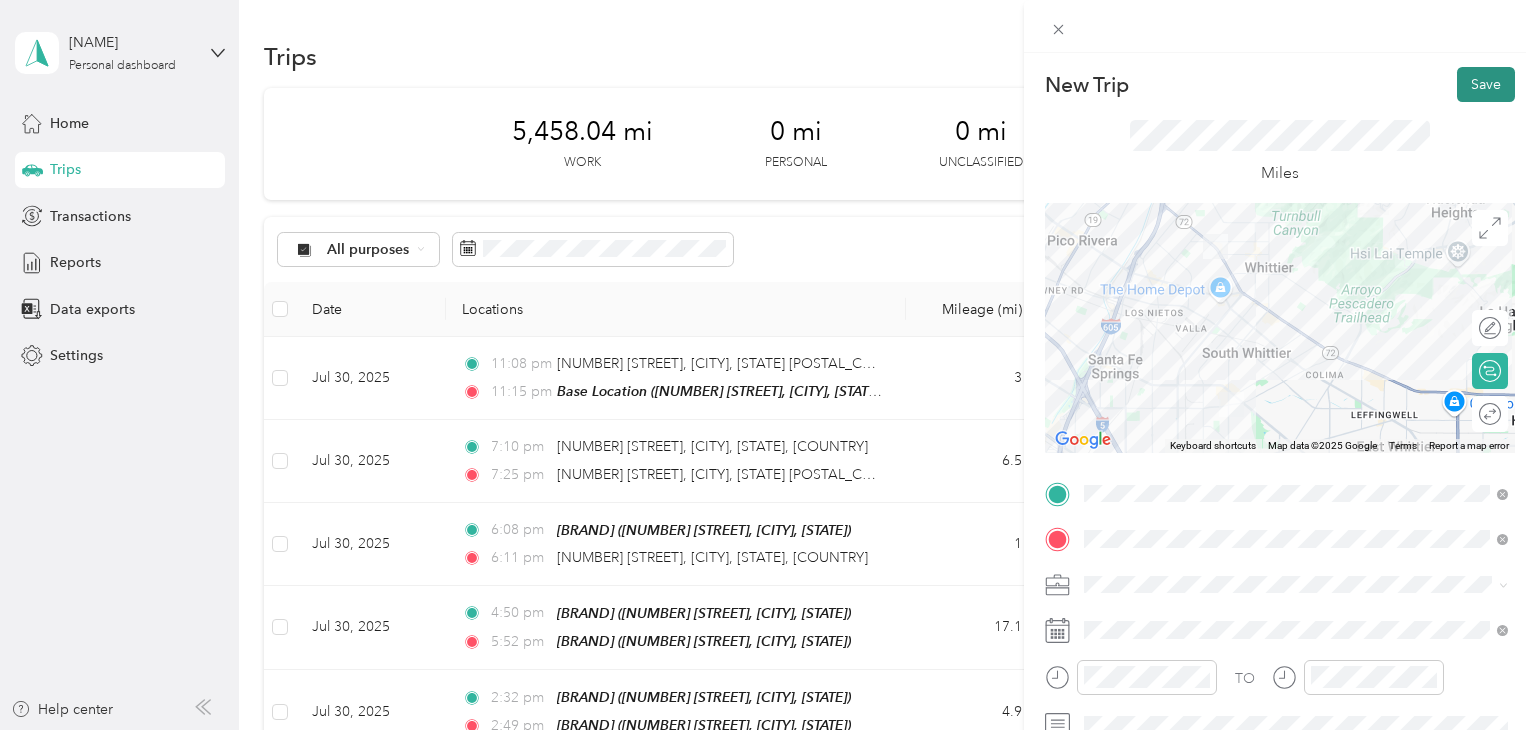 click on "Save" at bounding box center [1486, 84] 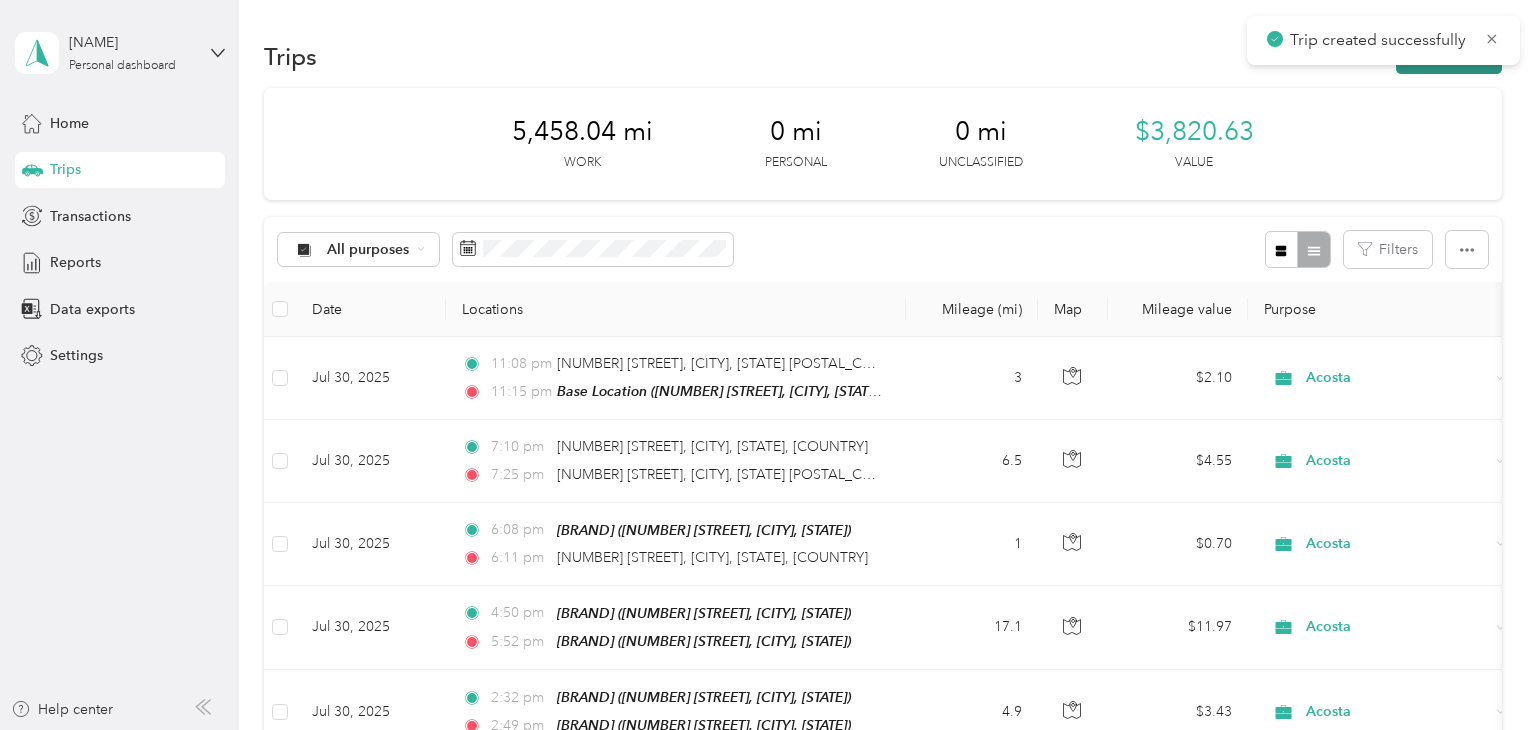 click on "New trip" at bounding box center [1449, 56] 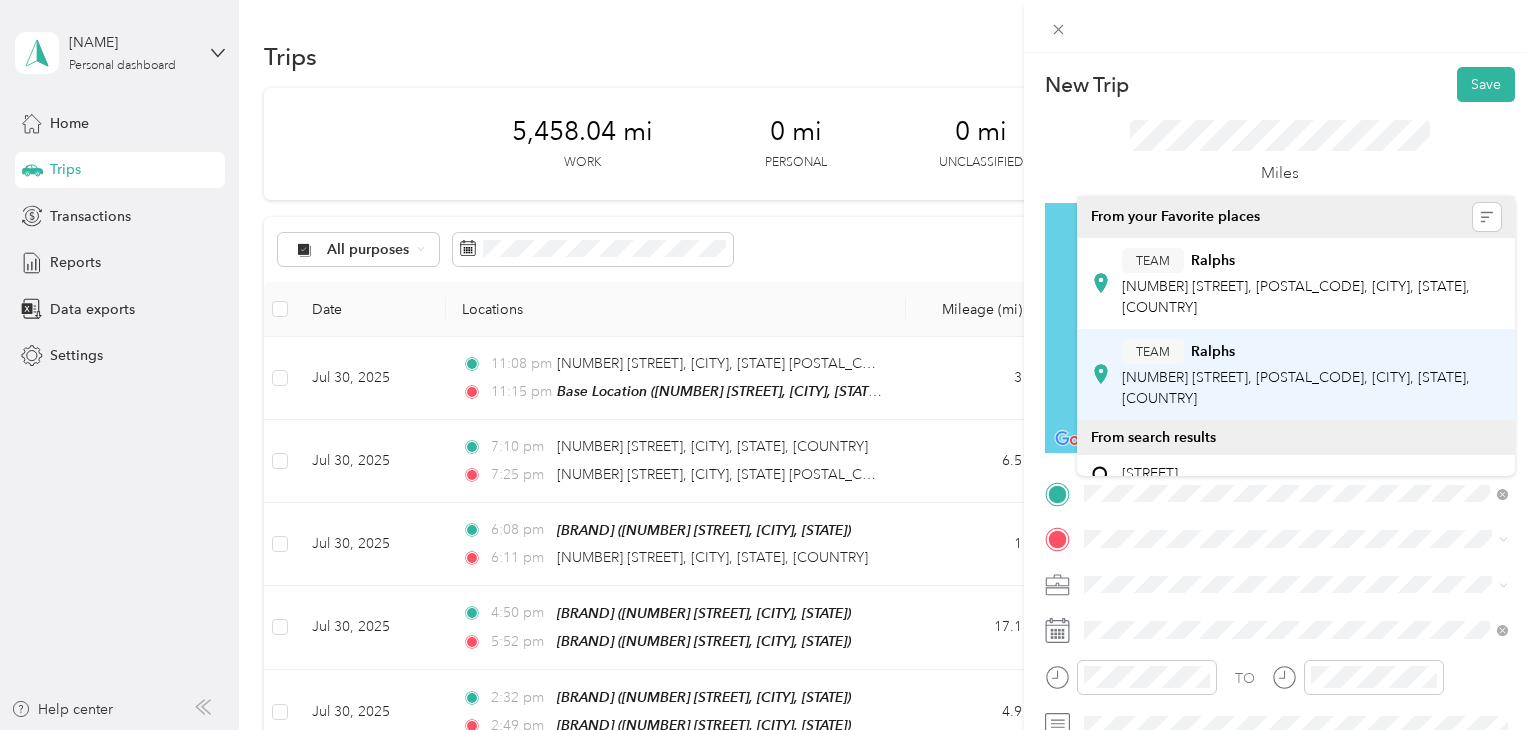 click on "TEAM [BRAND] [NUMBER] [STREET], [POSTAL_CODE], [CITY], [STATE], [COUNTRY]" at bounding box center [1296, 374] 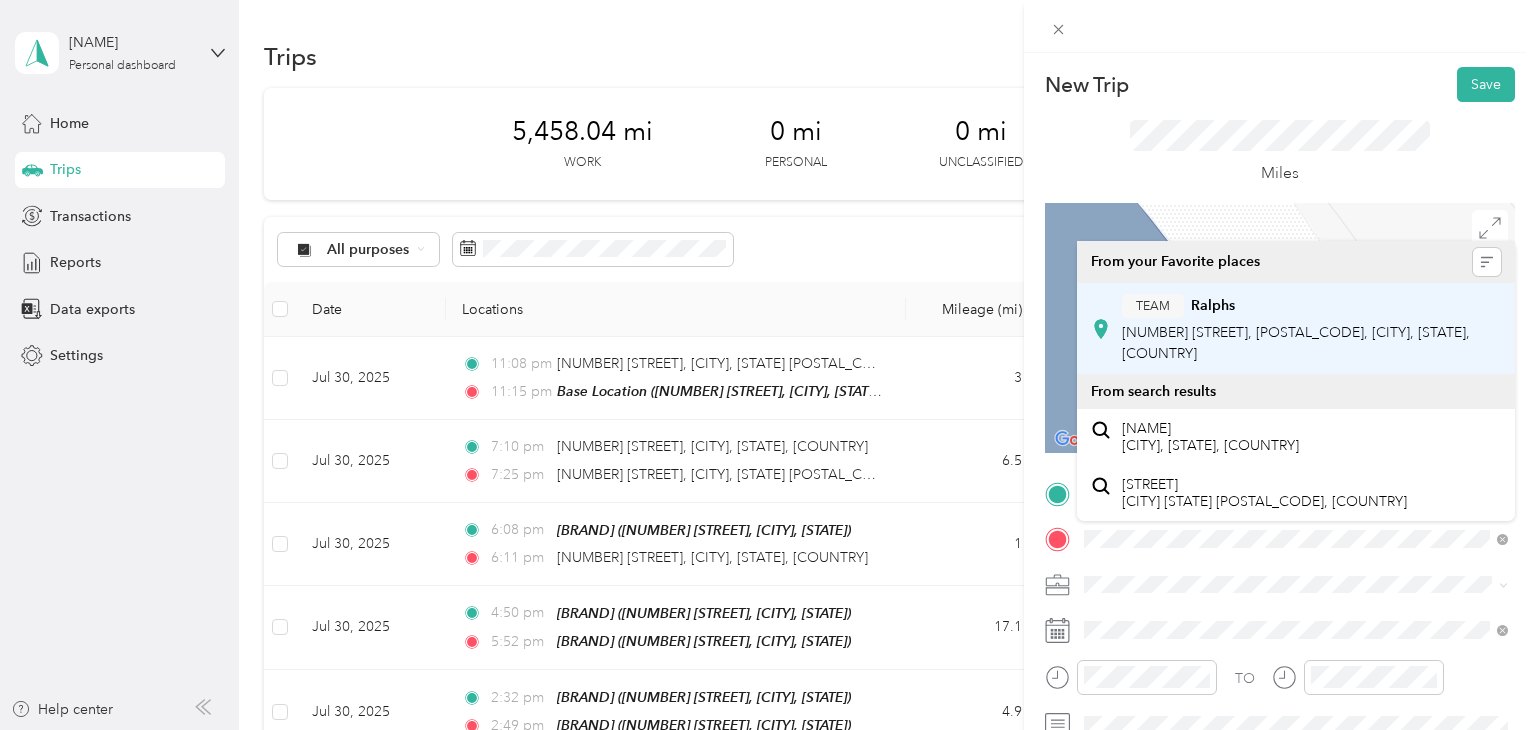 click on "TEAM Ralphs" at bounding box center [1311, 306] 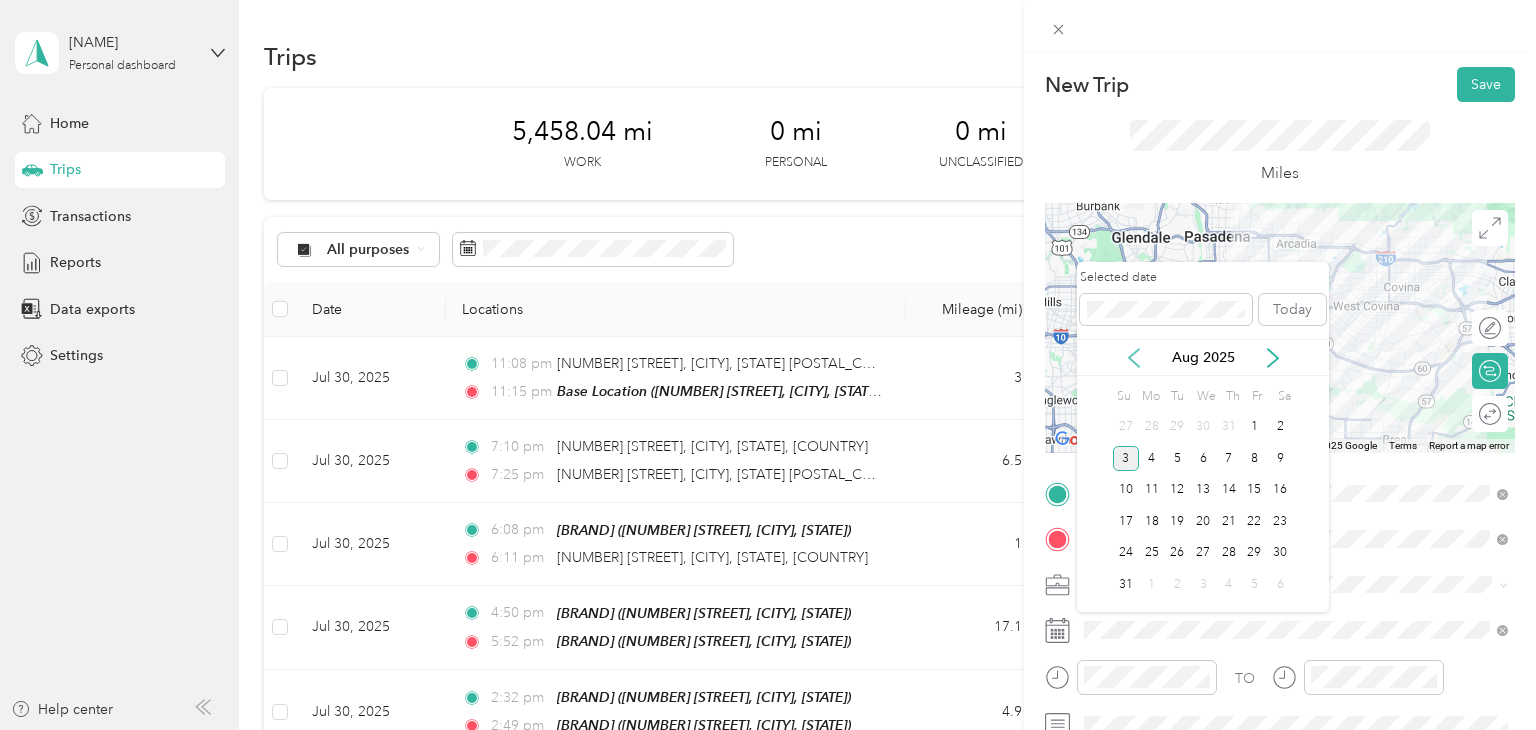 click 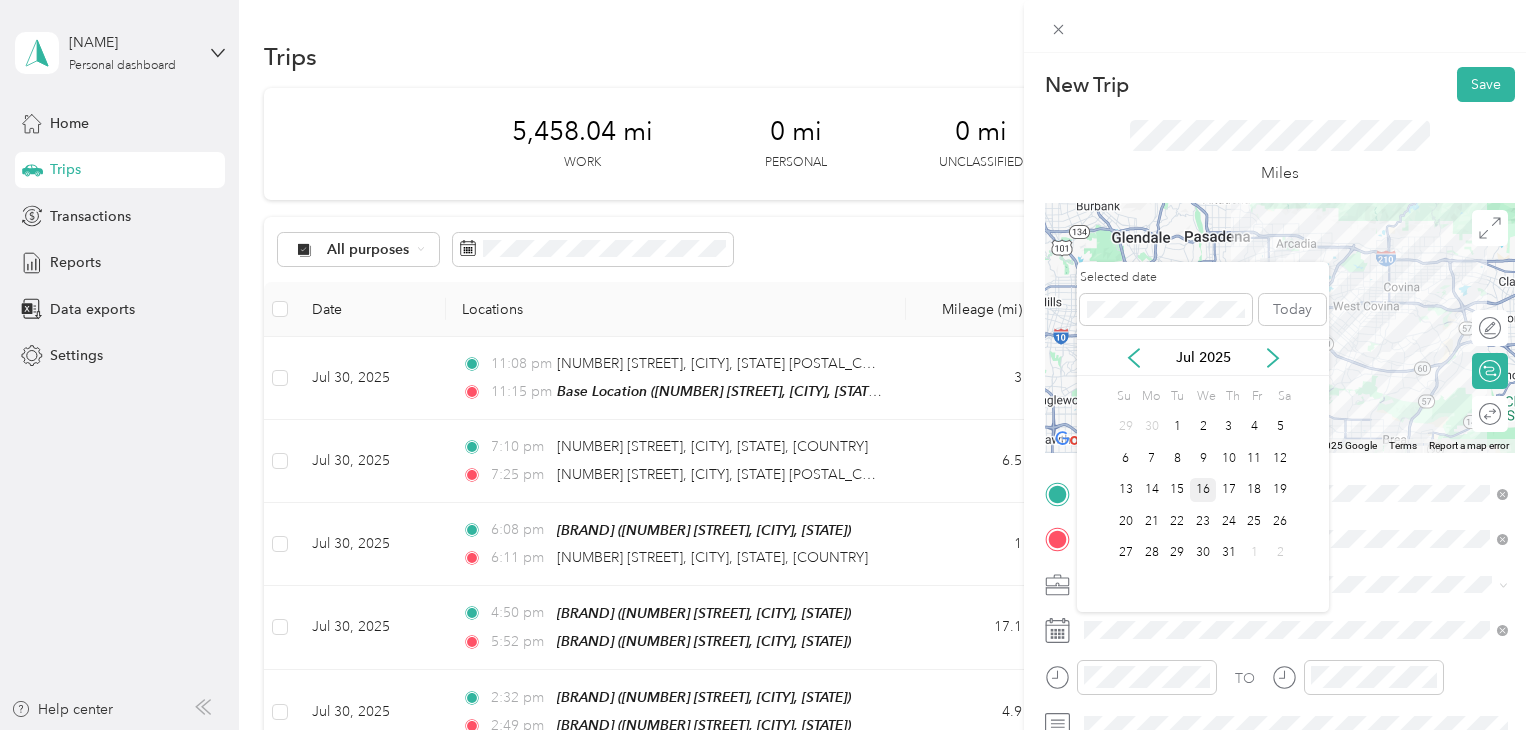 click on "16" at bounding box center [1203, 490] 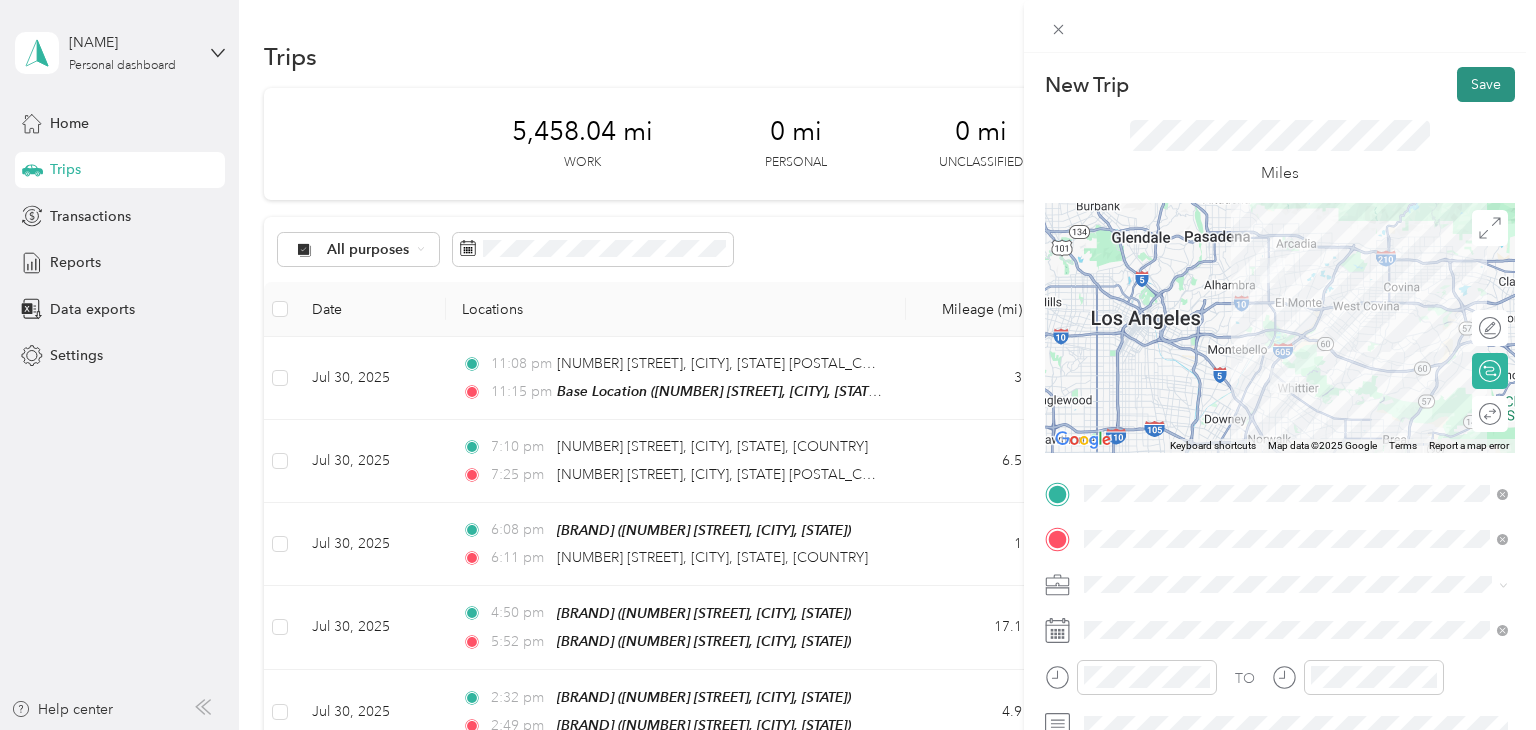 click on "Save" at bounding box center (1486, 84) 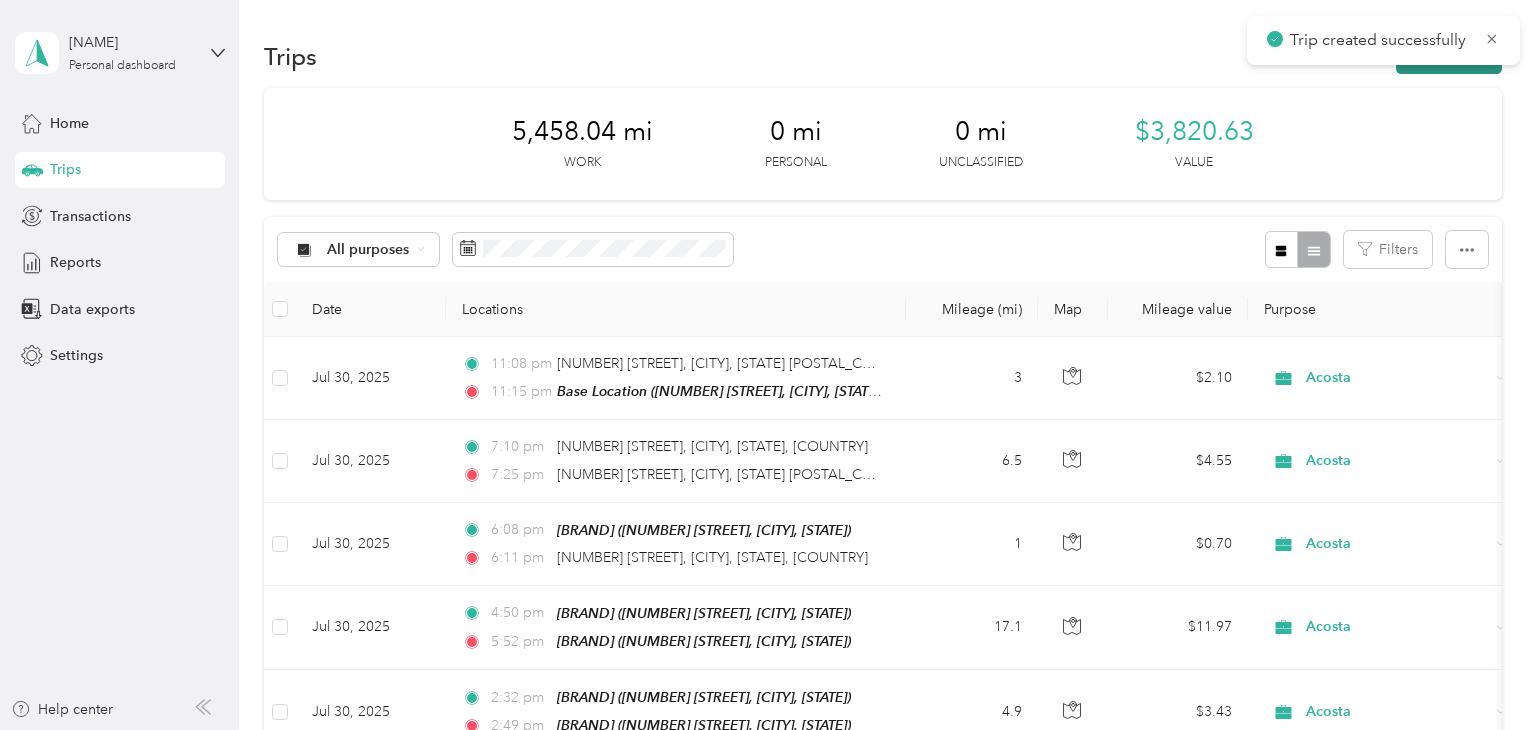 click on "New trip" at bounding box center (1449, 56) 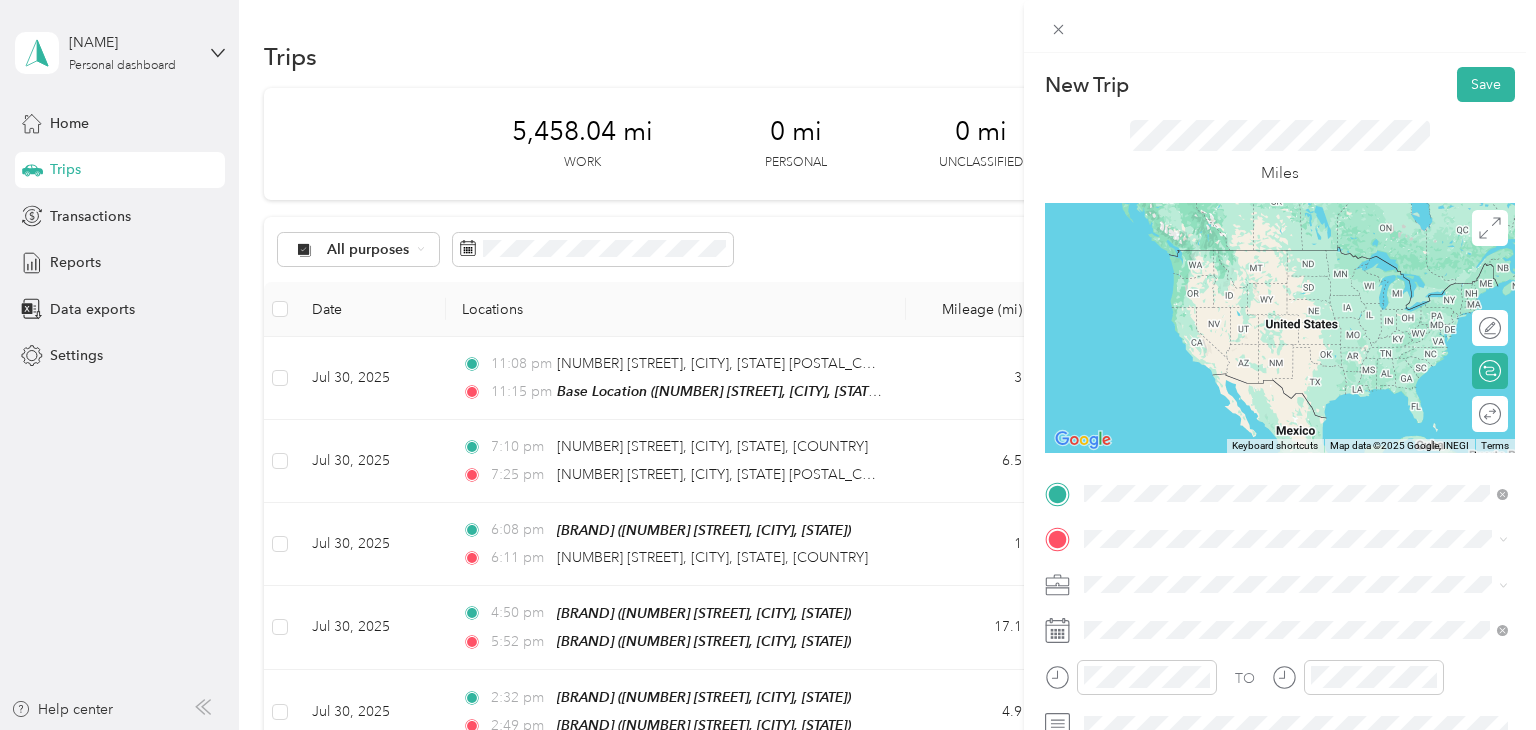 click on "[NUMBER] [STREET], [POSTAL_CODE], [CITY], [STATE], [COUNTRY]" at bounding box center (1296, 297) 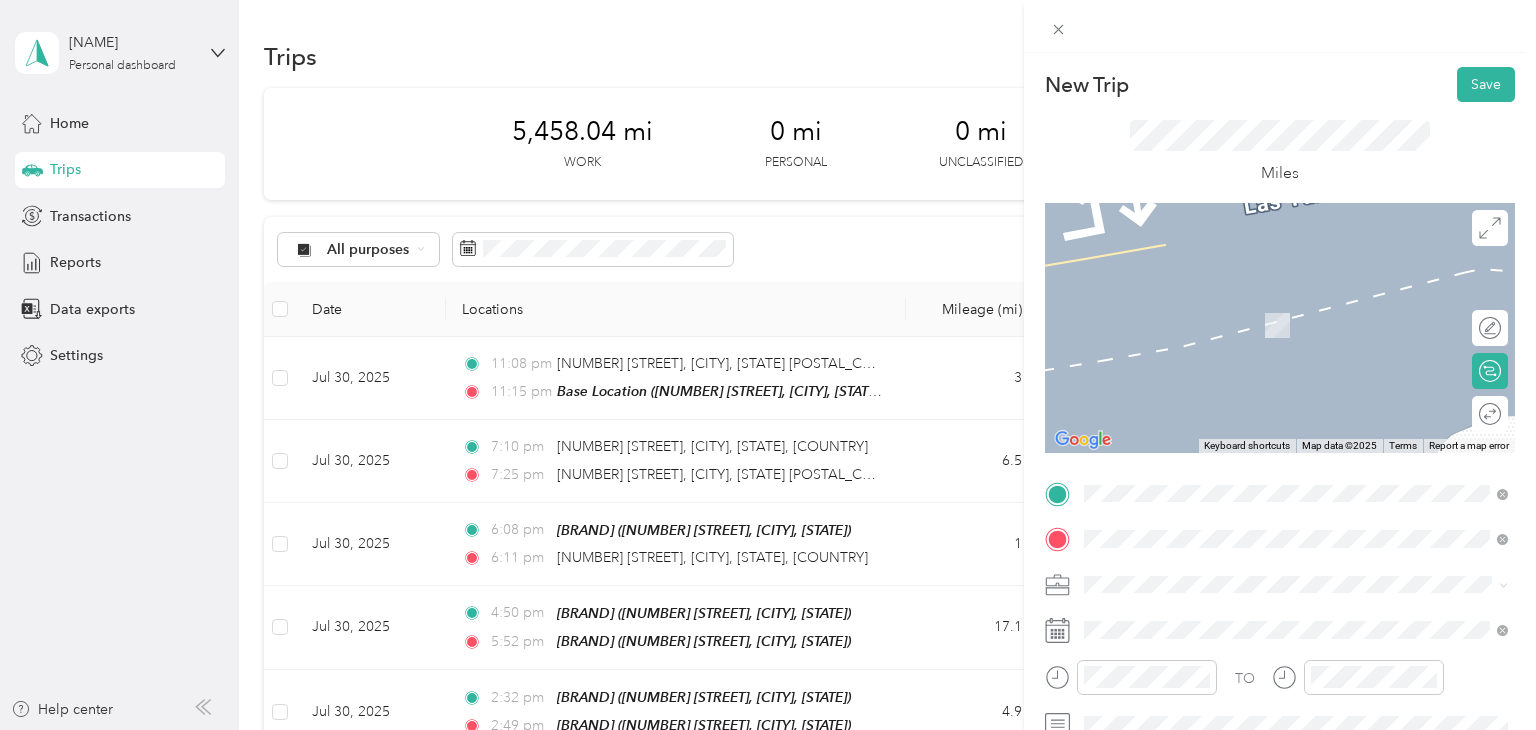 click on "Vons Market" at bounding box center (1232, 397) 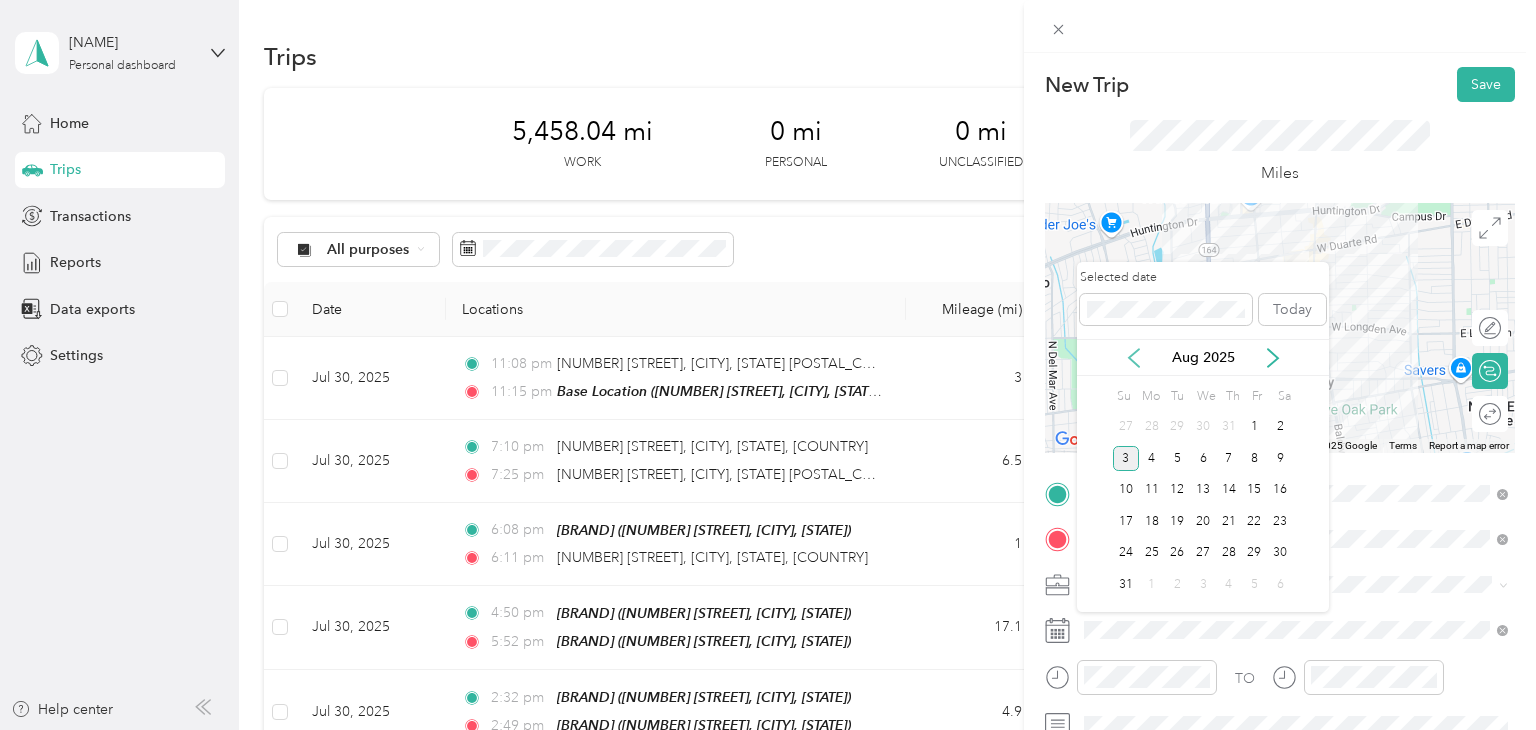 click 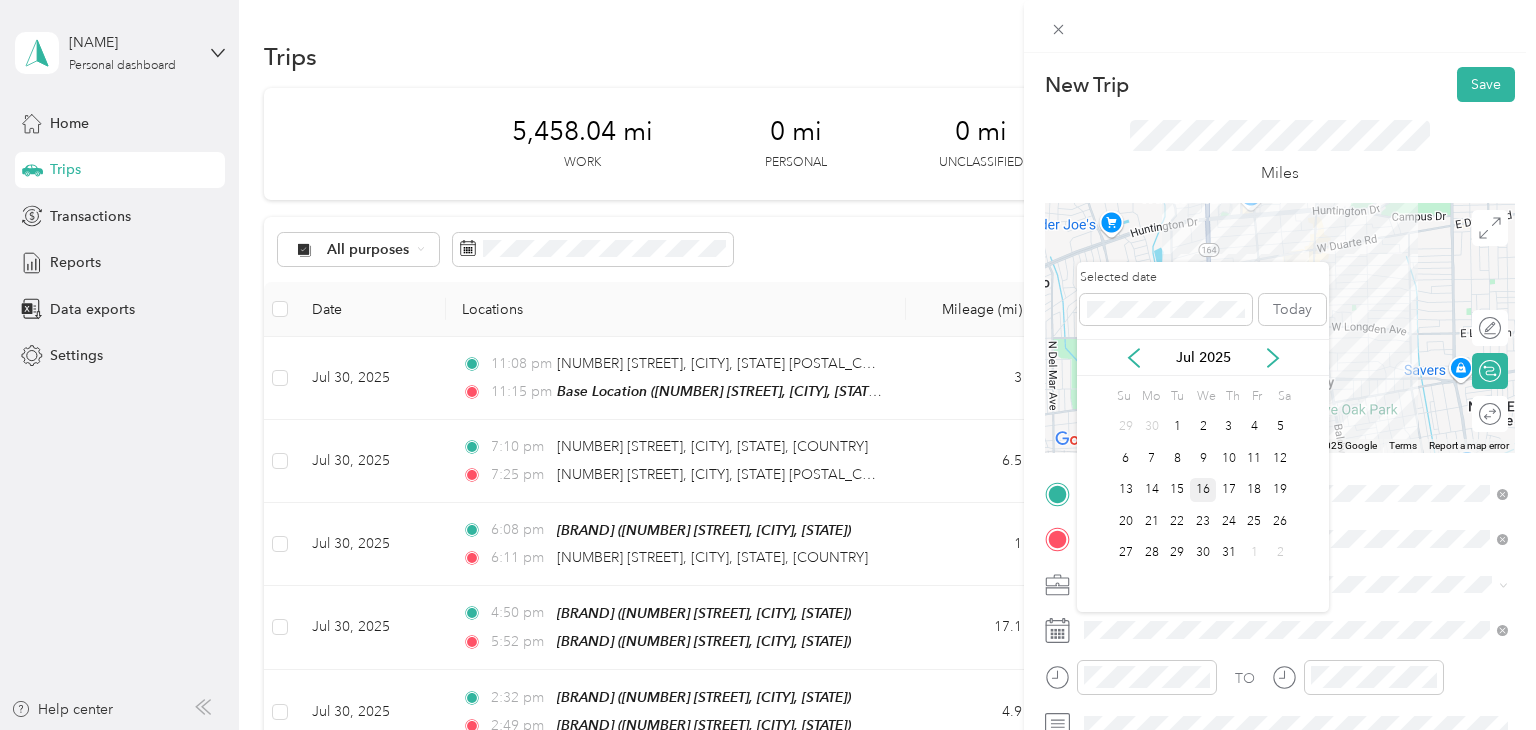click on "16" at bounding box center [1203, 490] 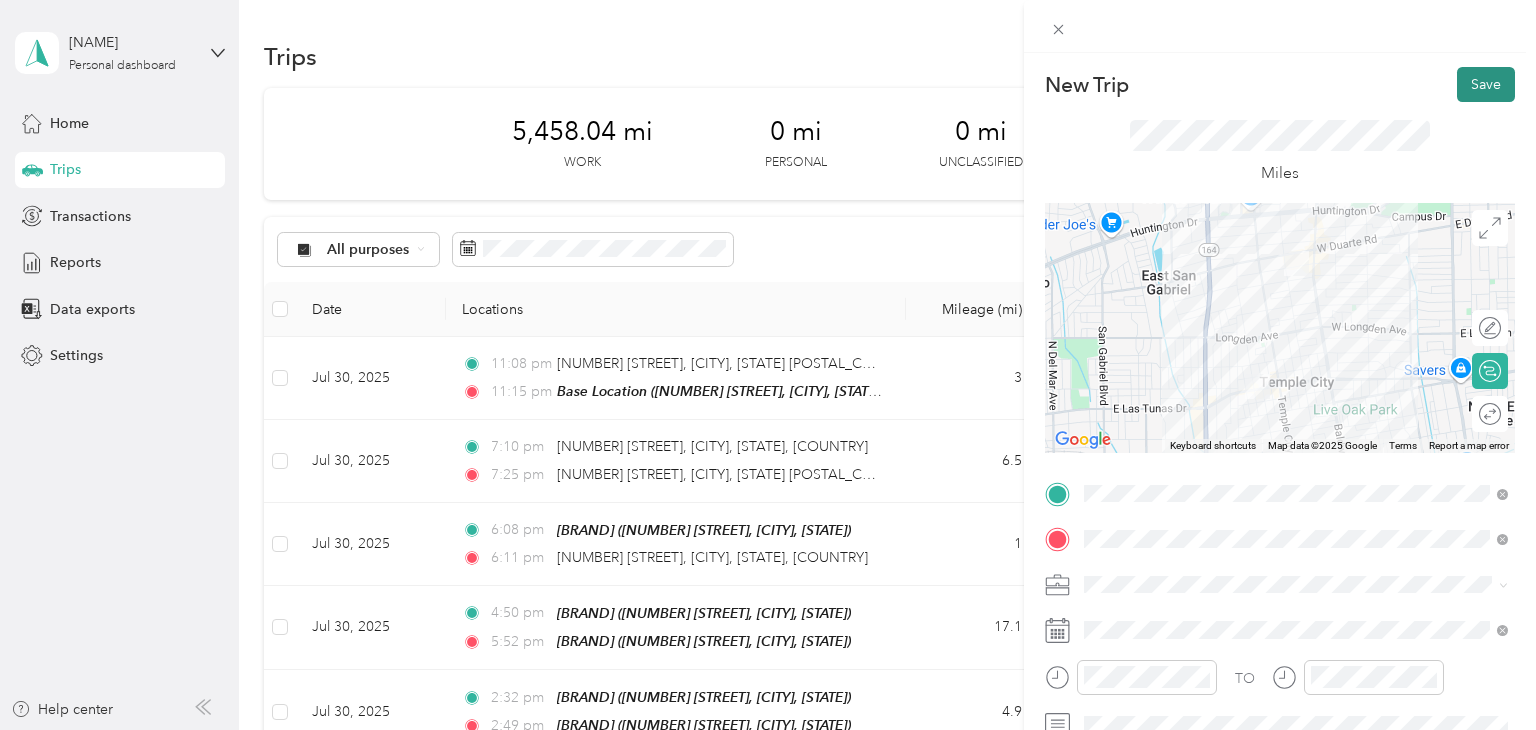 click on "Save" at bounding box center [1486, 84] 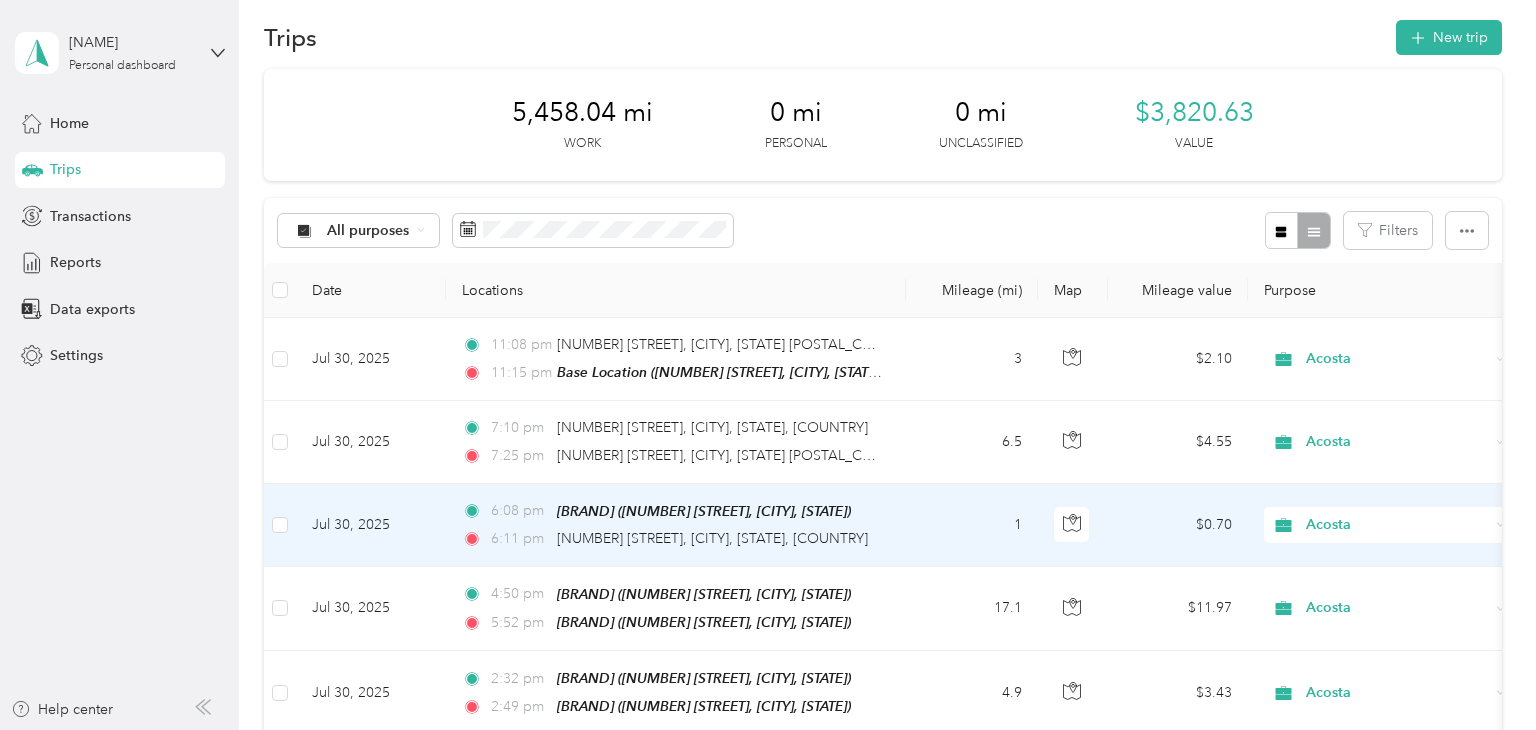 scroll, scrollTop: 0, scrollLeft: 0, axis: both 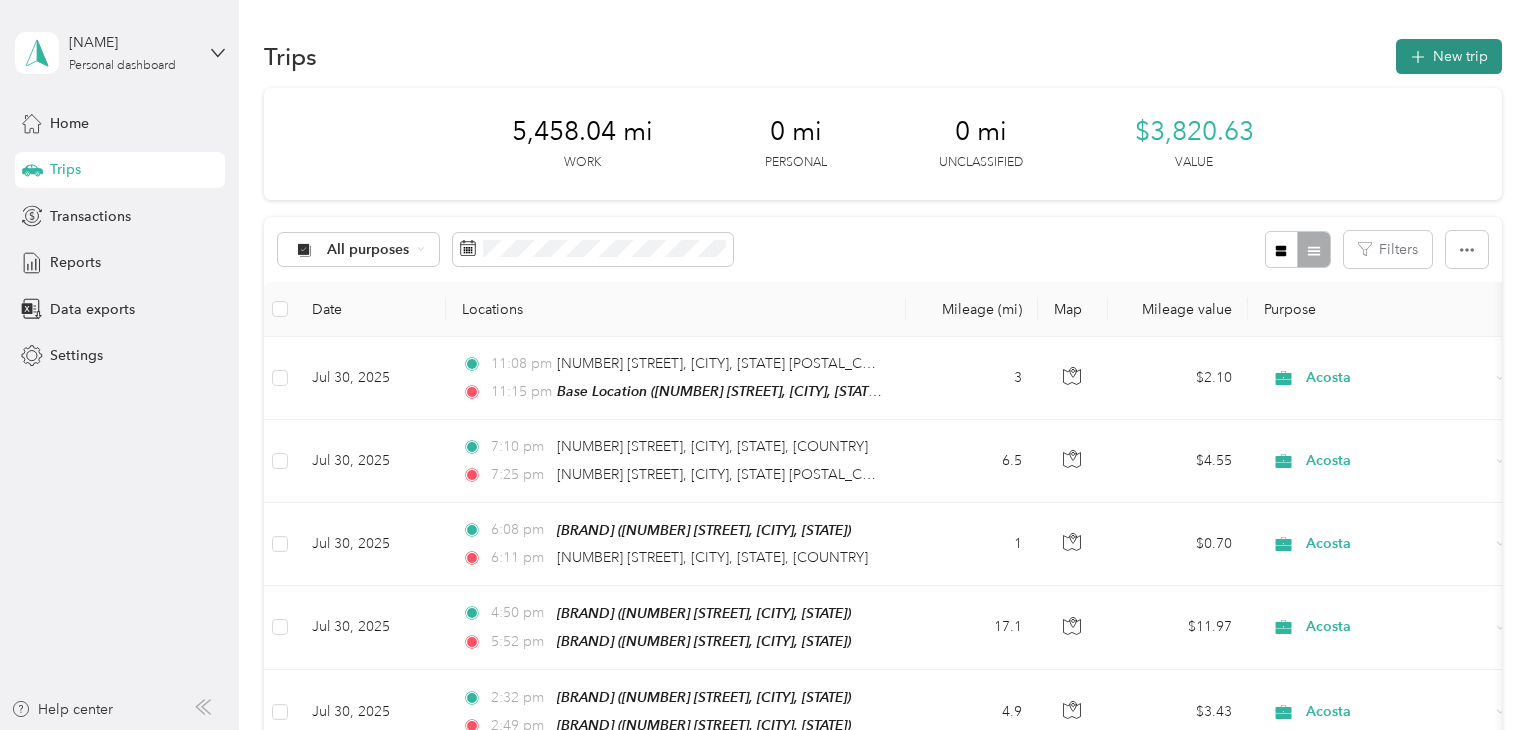 click on "New trip" at bounding box center [1449, 56] 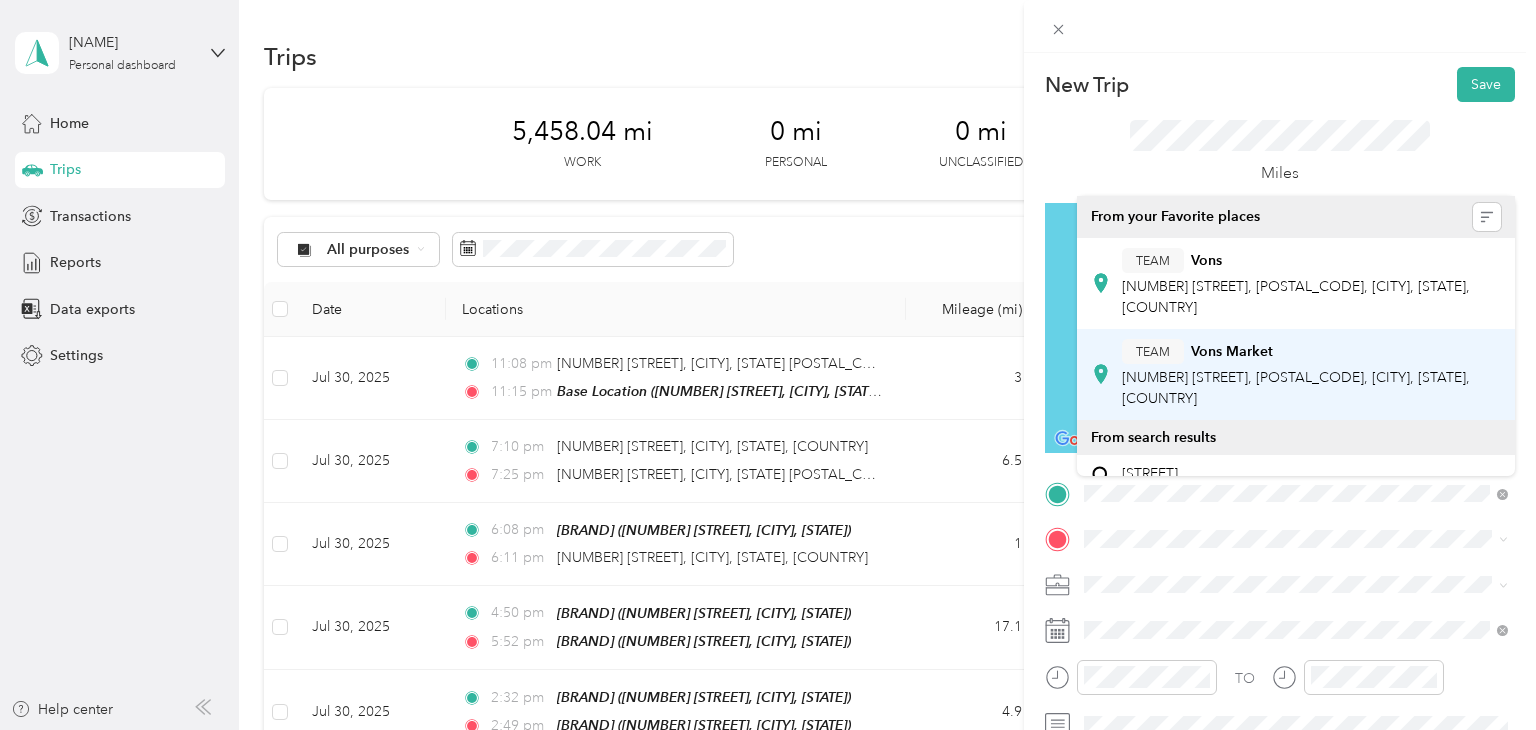 click on "TEAM Vons Market" at bounding box center [1311, 351] 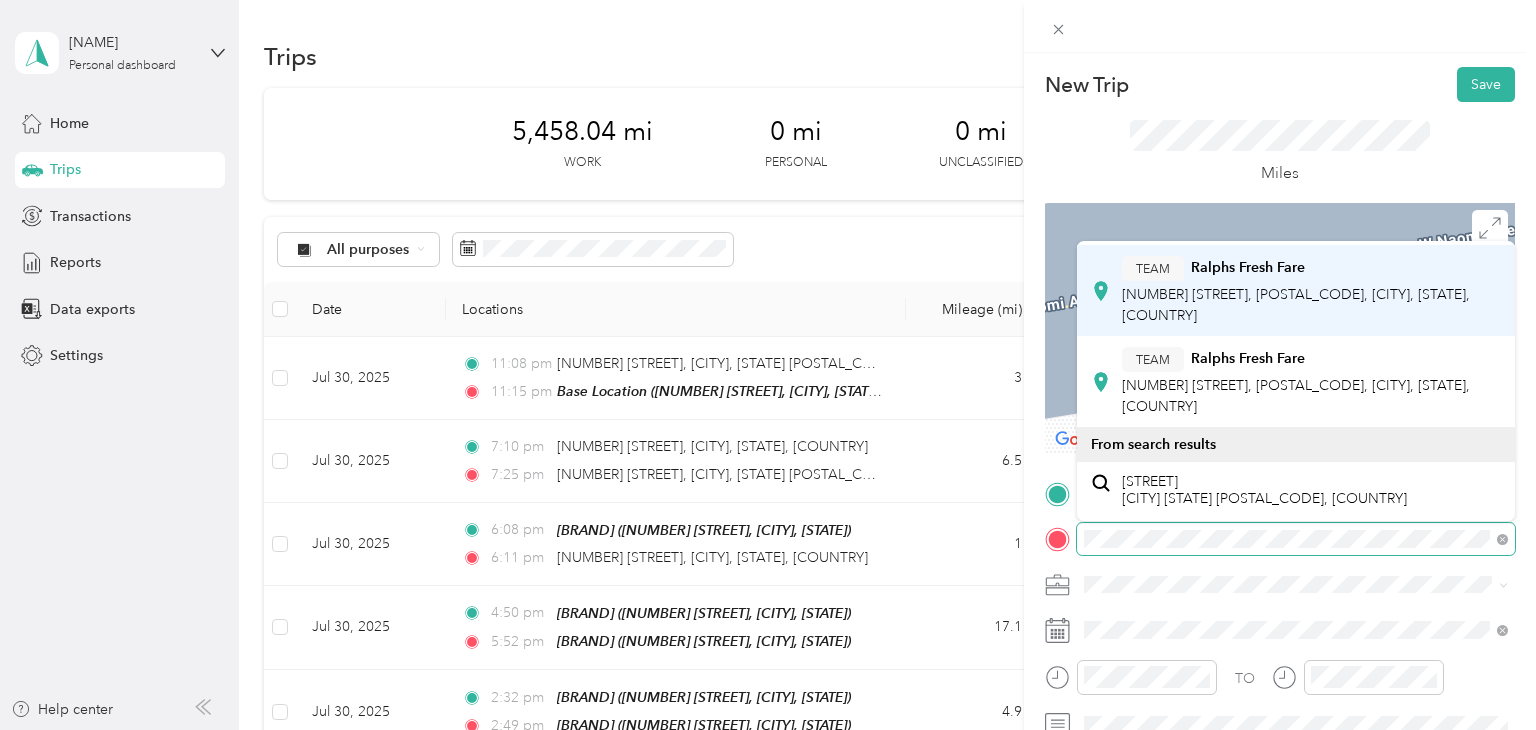 scroll, scrollTop: 219, scrollLeft: 0, axis: vertical 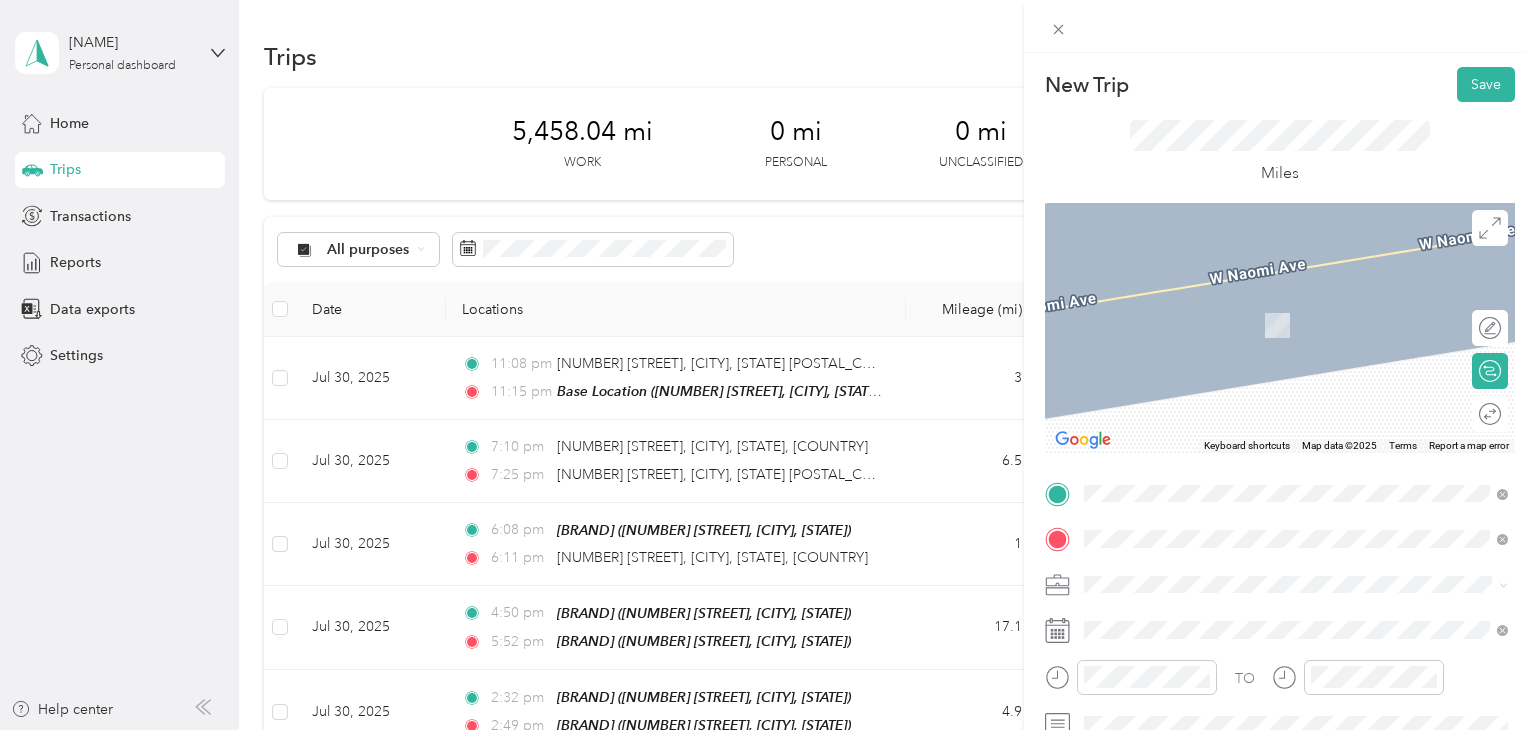click on "TEAM [BRAND] [BRAND] [NUMBER] [STREET], [POSTAL_CODE], [CITY], [STATE], [COUNTRY]" at bounding box center [1296, 382] 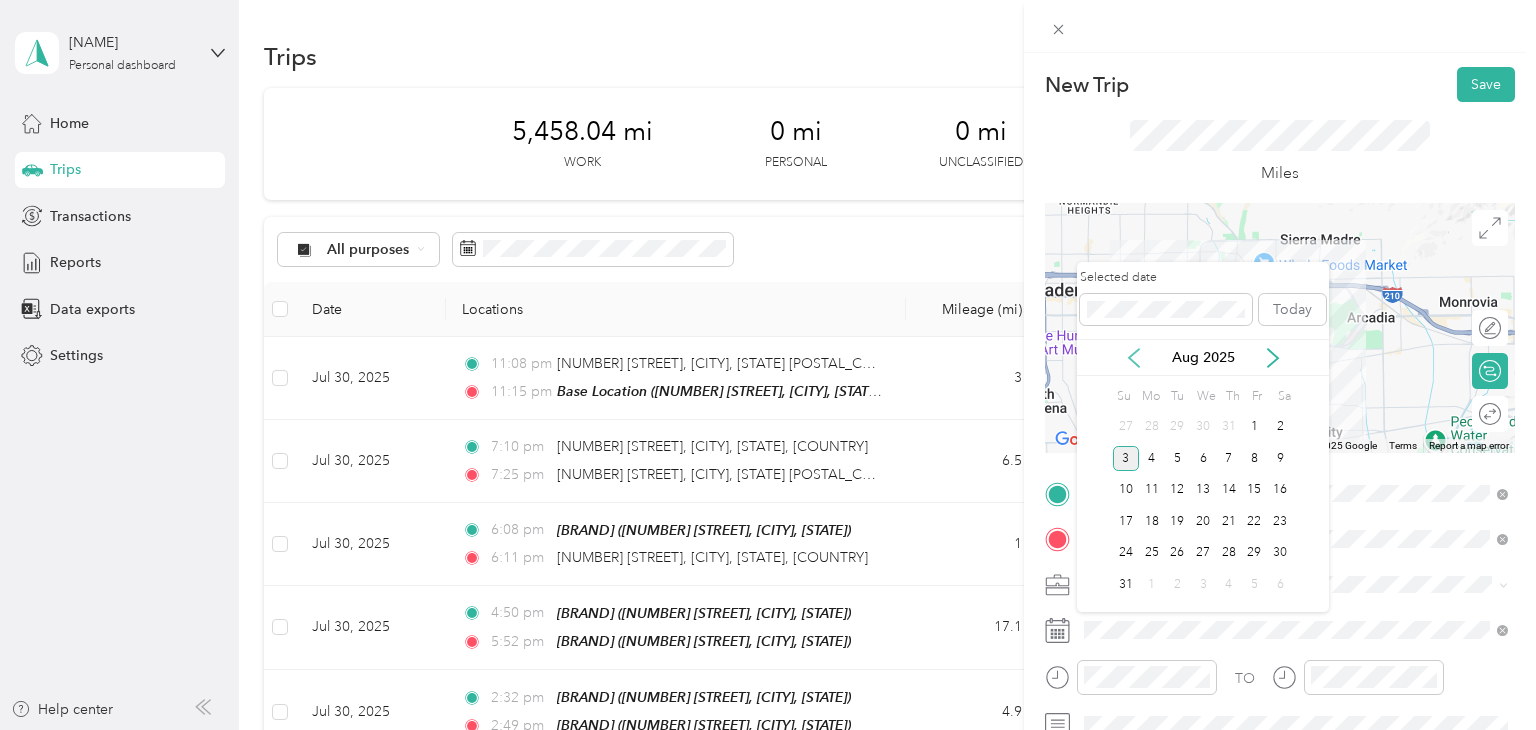 click 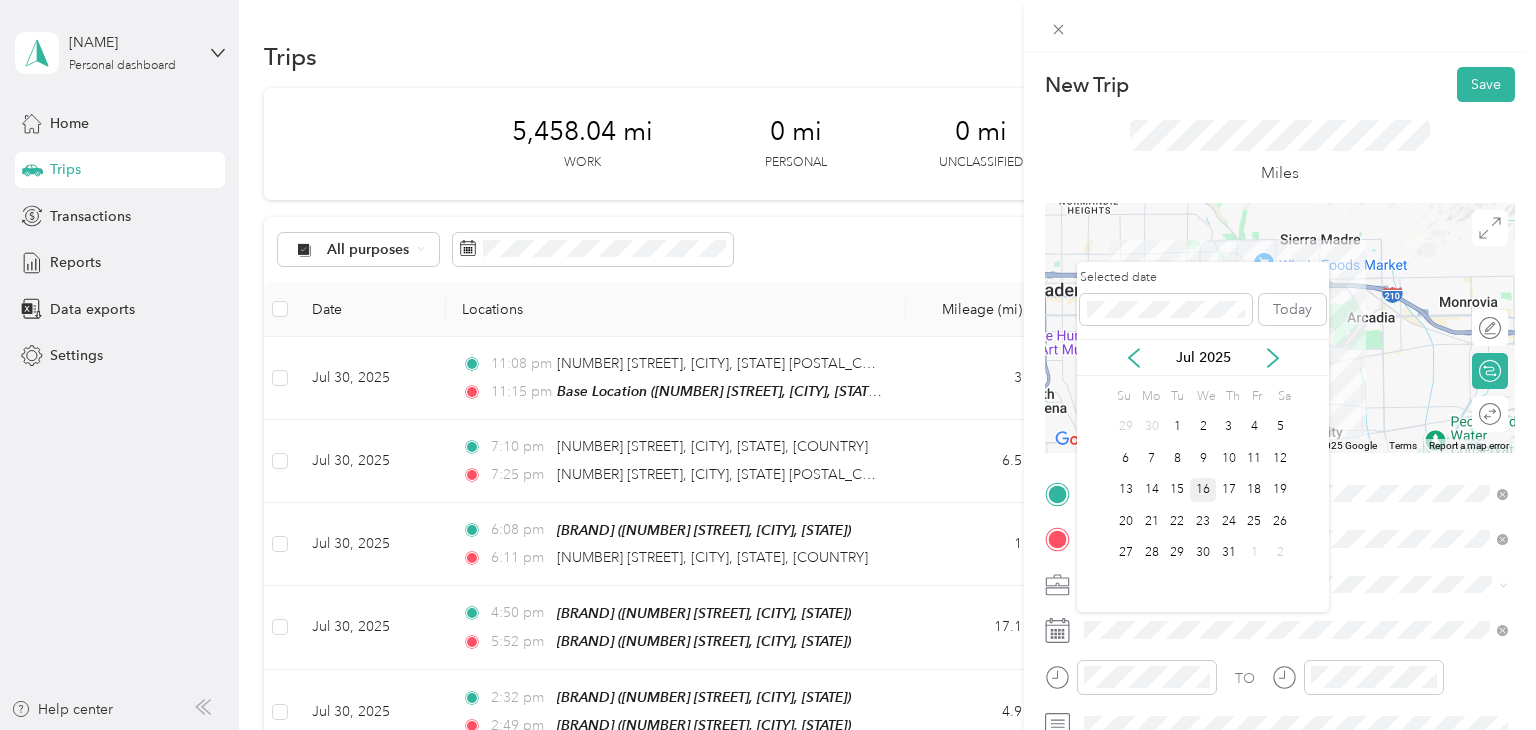 click on "16" at bounding box center (1203, 490) 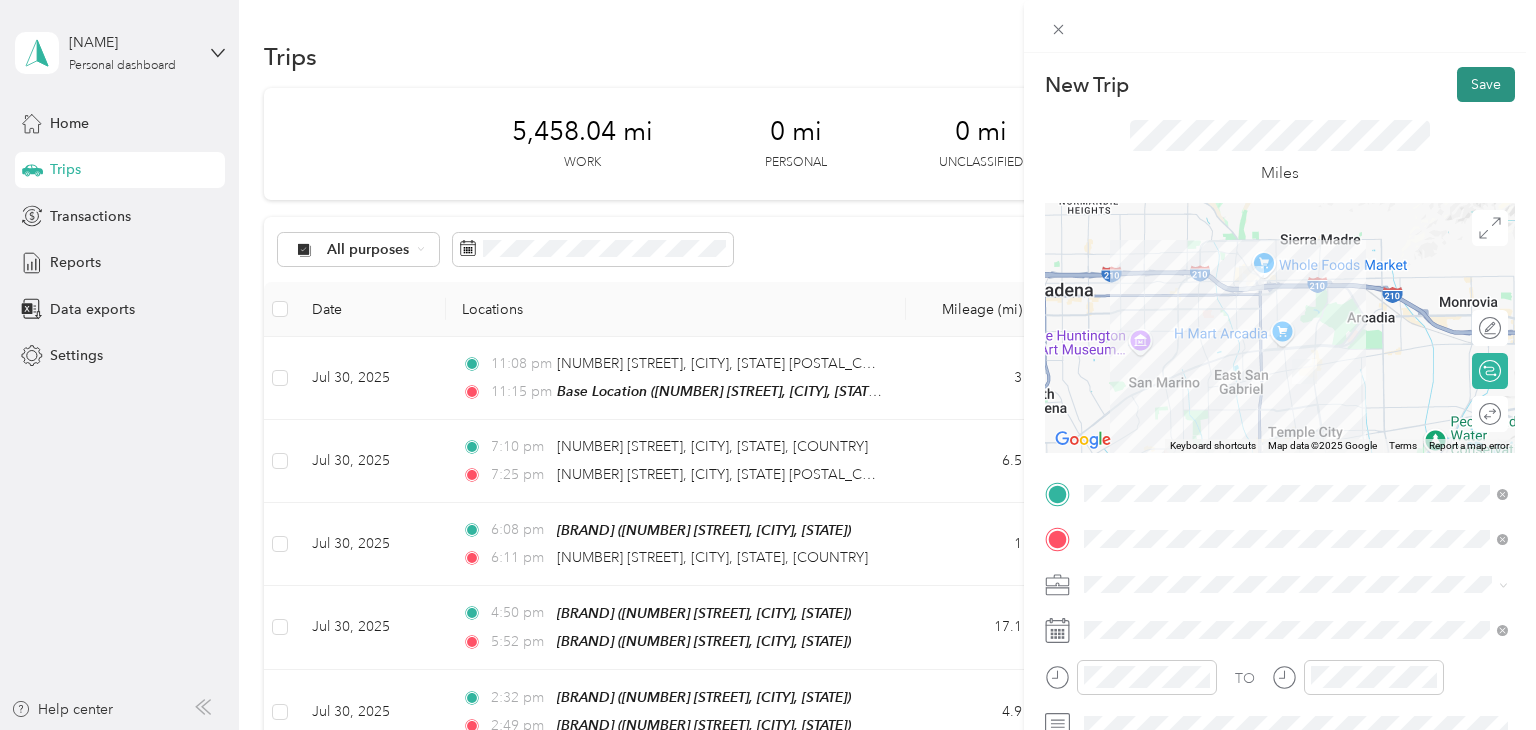 click on "Save" at bounding box center [1486, 84] 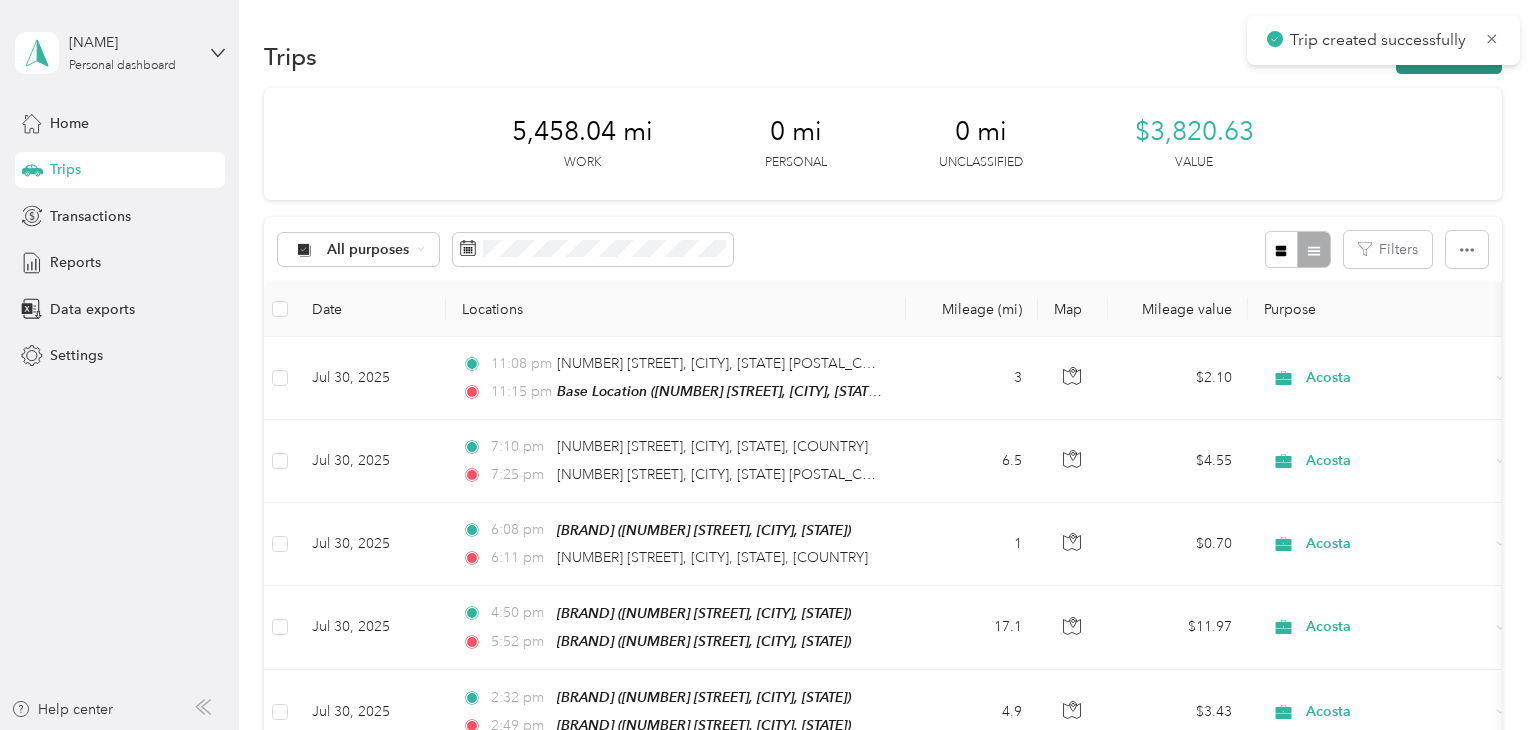click on "New trip" at bounding box center (1449, 56) 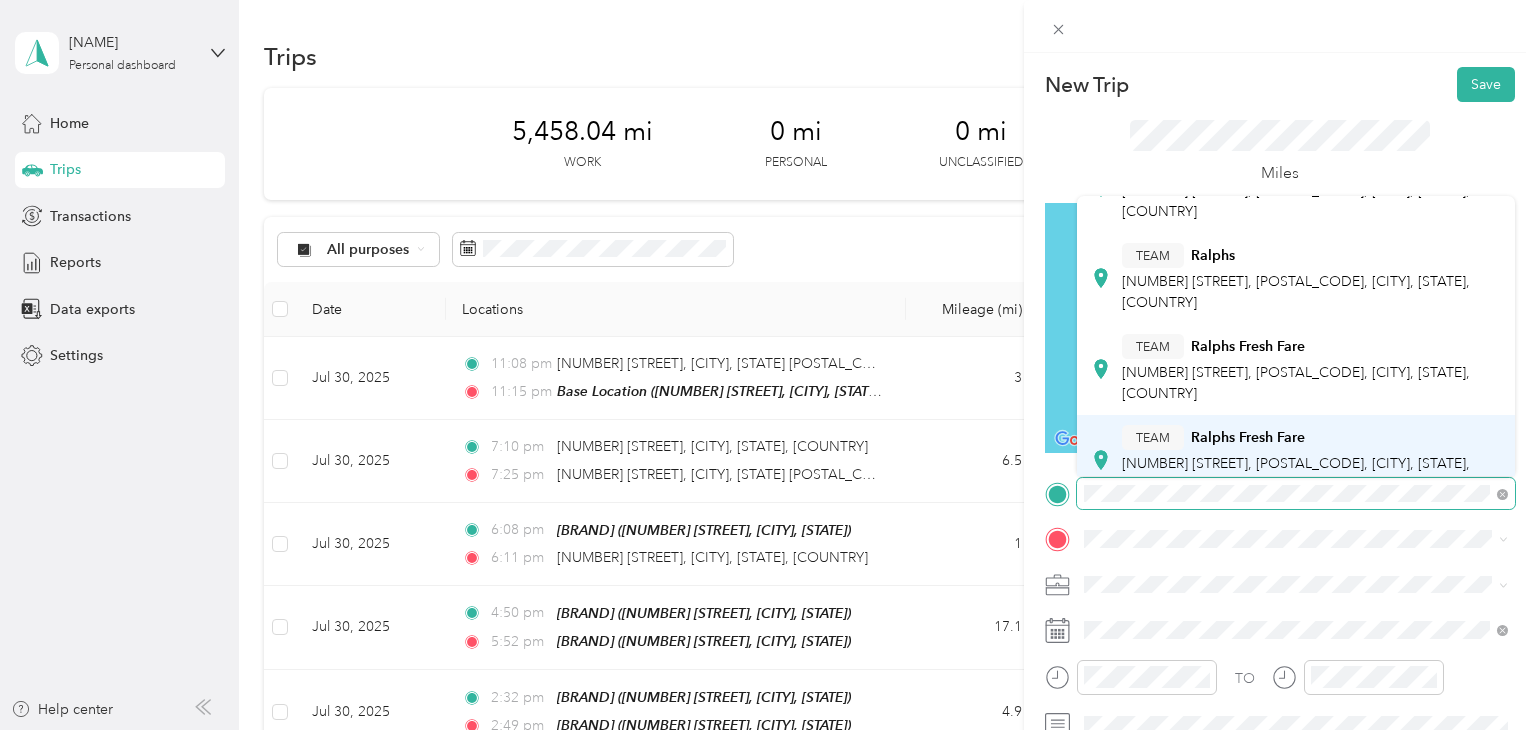 scroll, scrollTop: 99, scrollLeft: 0, axis: vertical 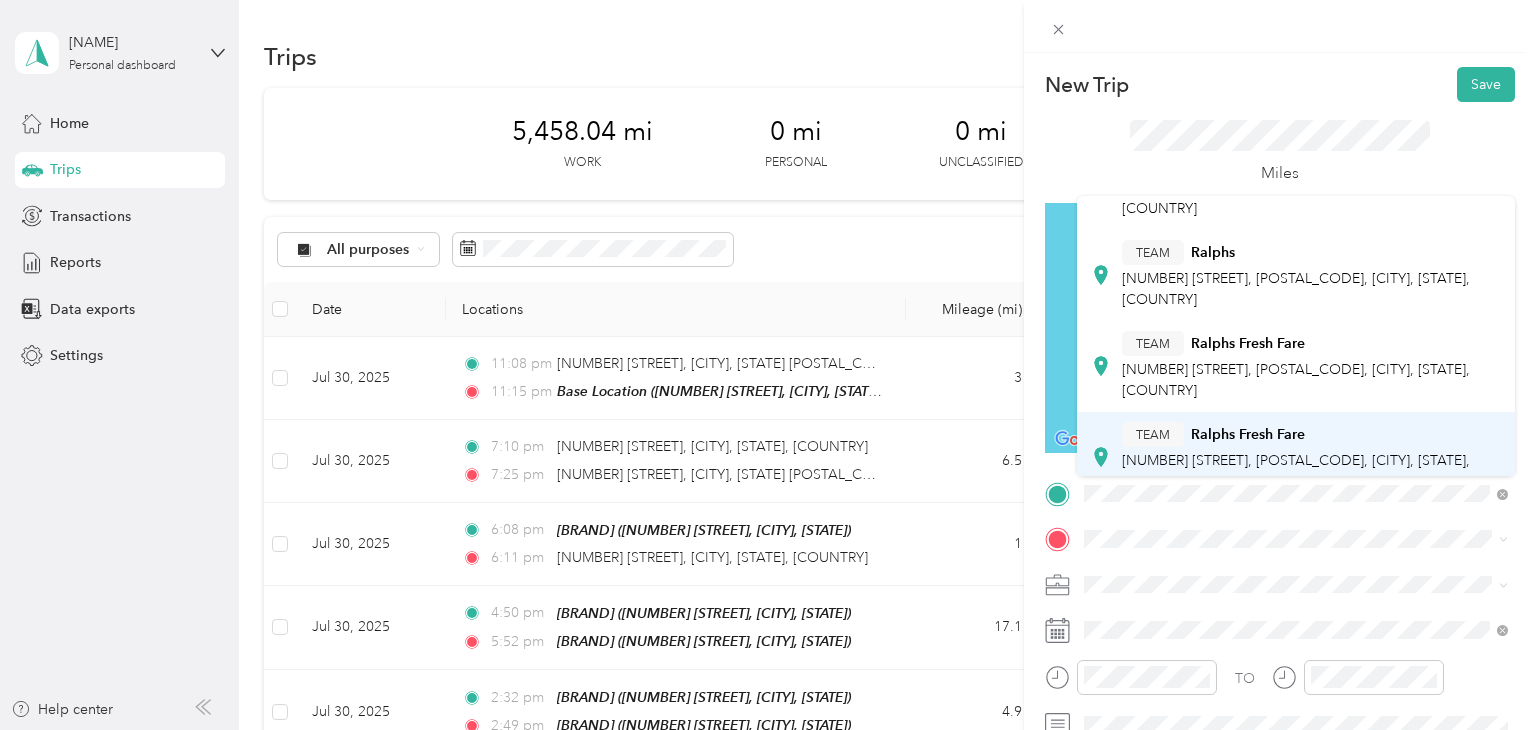 click on "TEAM" at bounding box center [1153, 434] 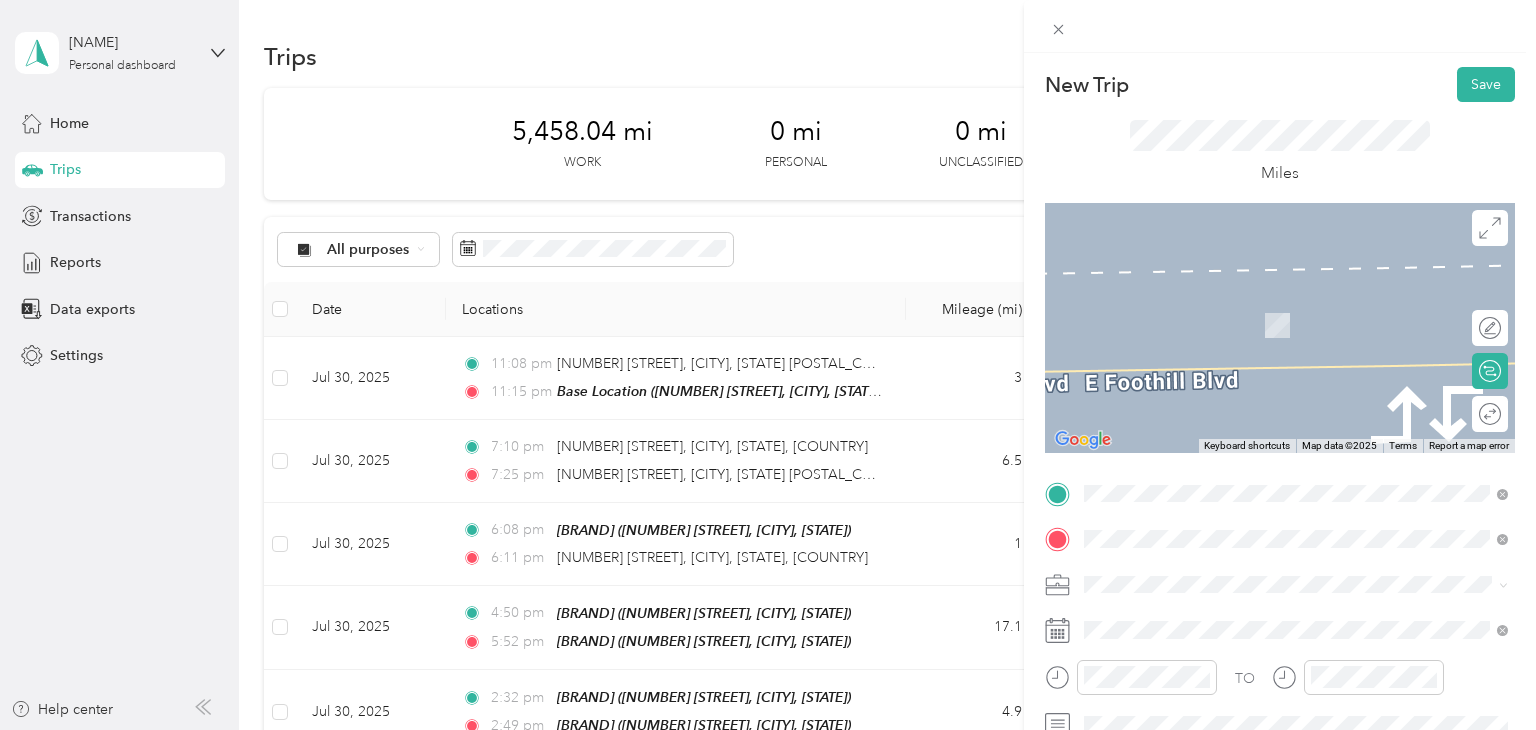 click on "[BRAND] [BRAND] [BRAND] [NUMBER] [STREET], [POSTAL_CODE], [CITY], [STATE], [COUNTRY]" at bounding box center (1311, 329) 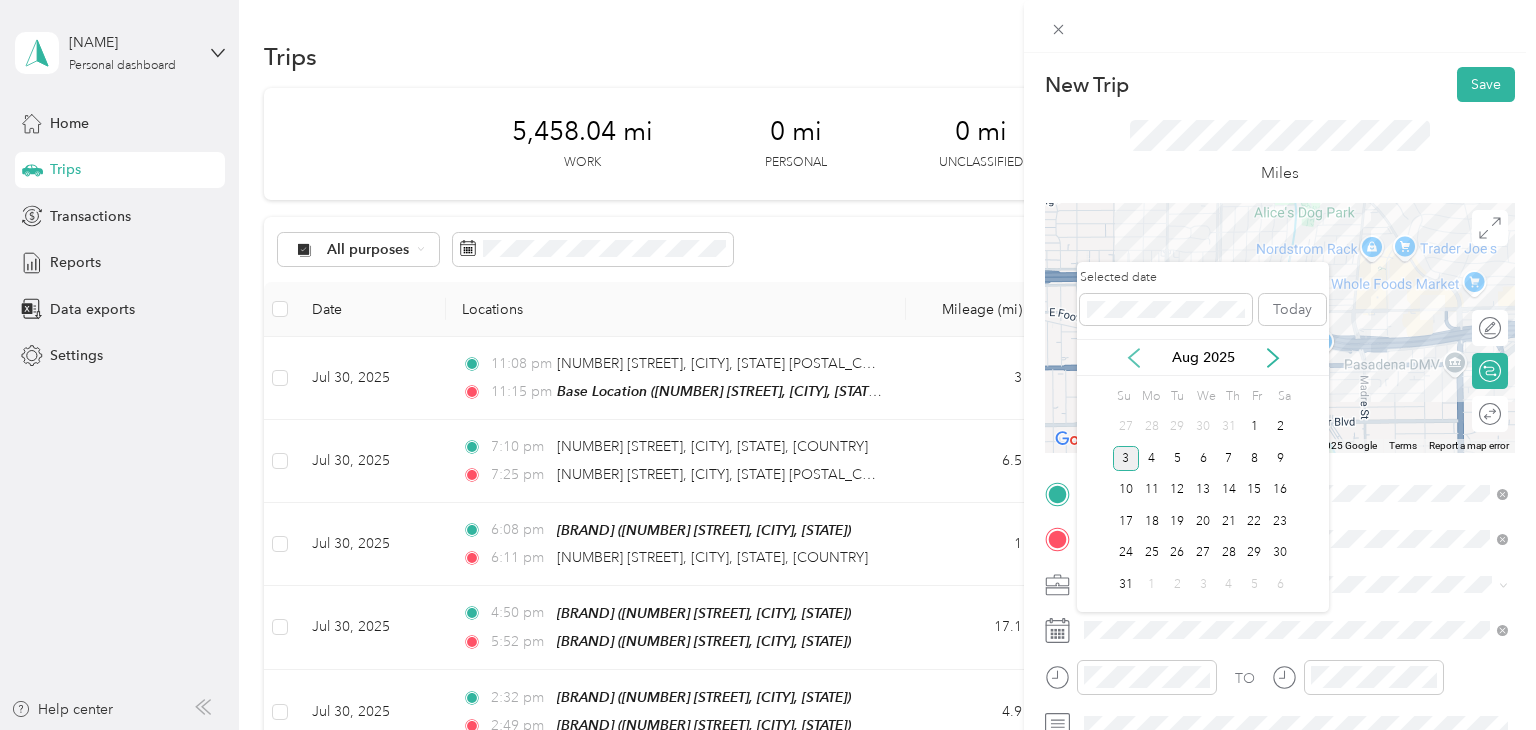 click 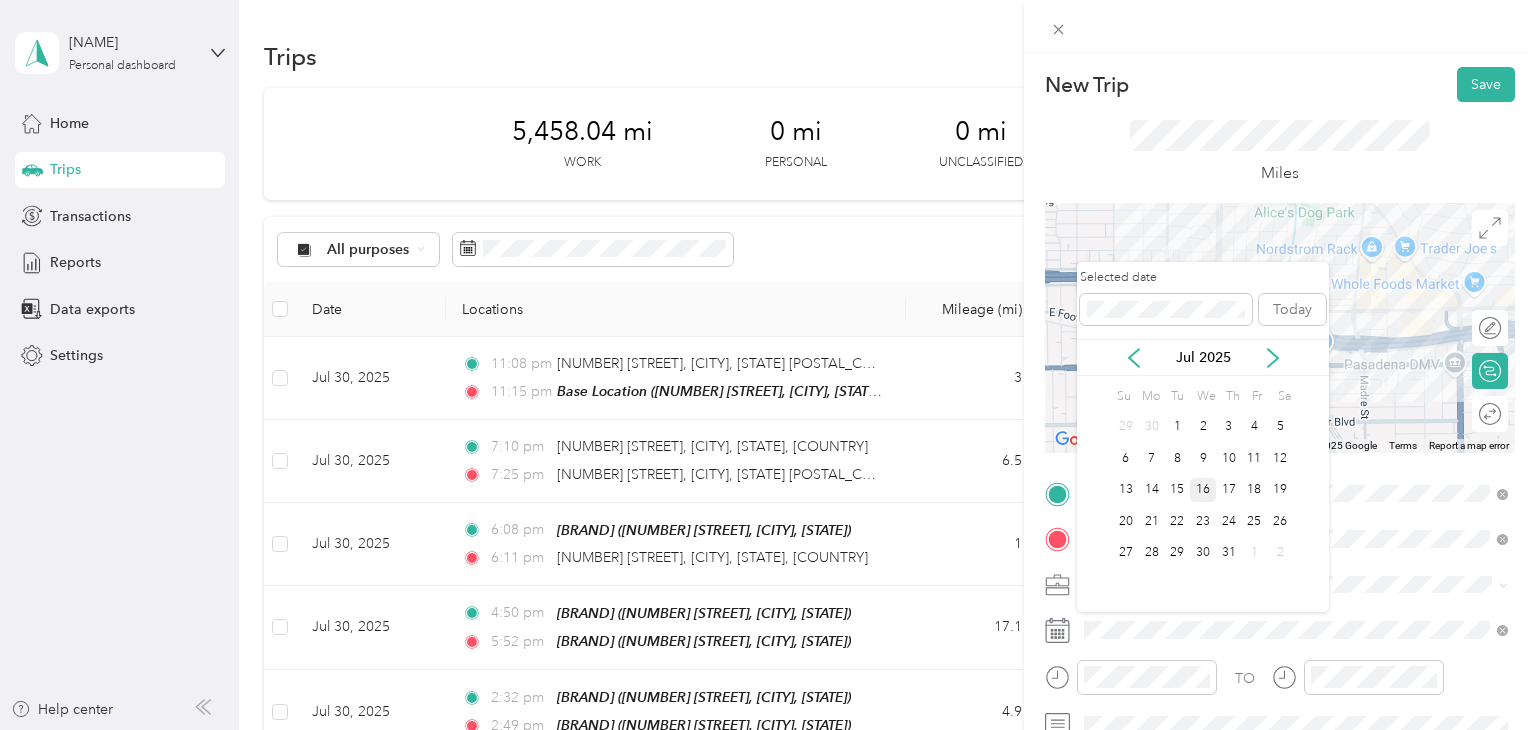 click on "16" at bounding box center (1203, 490) 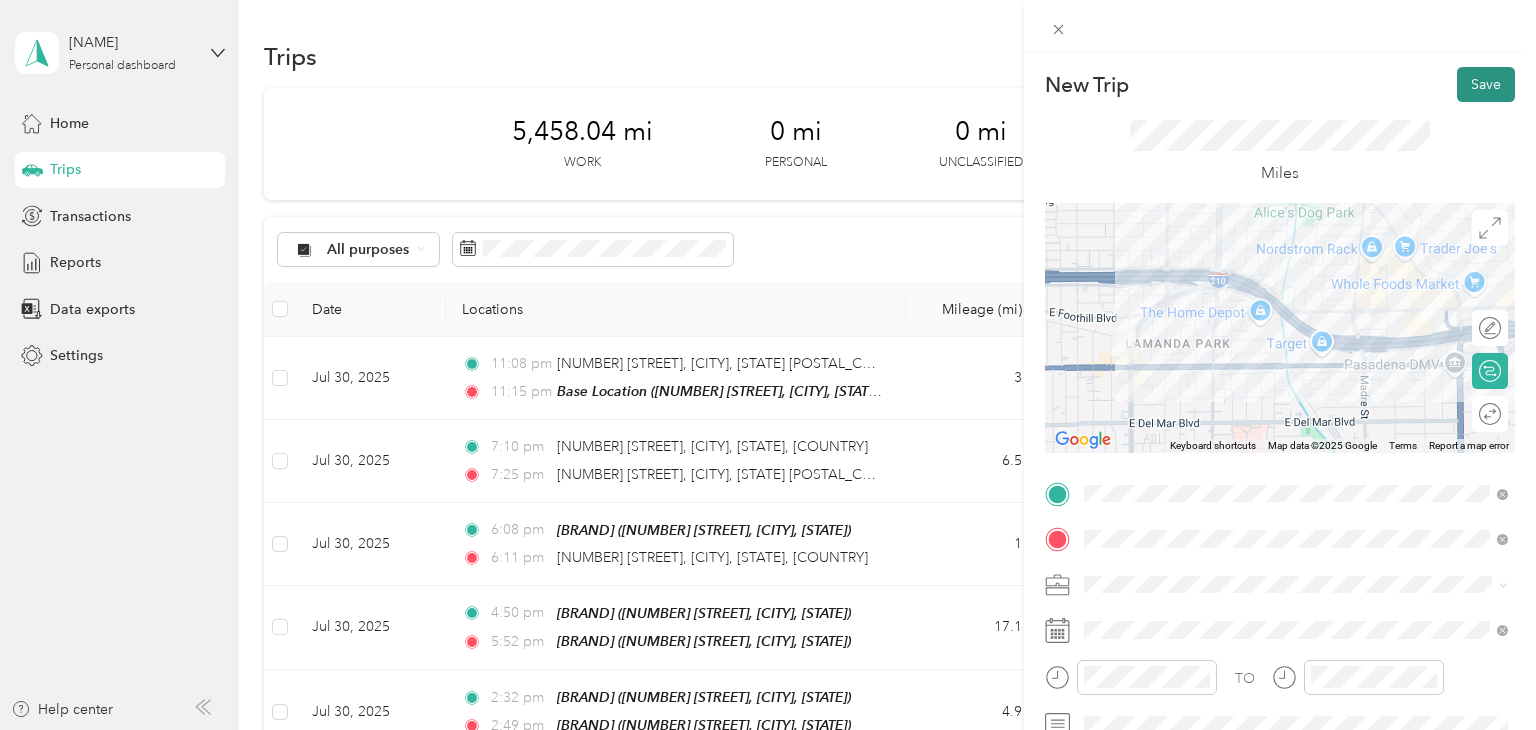 click on "Save" at bounding box center (1486, 84) 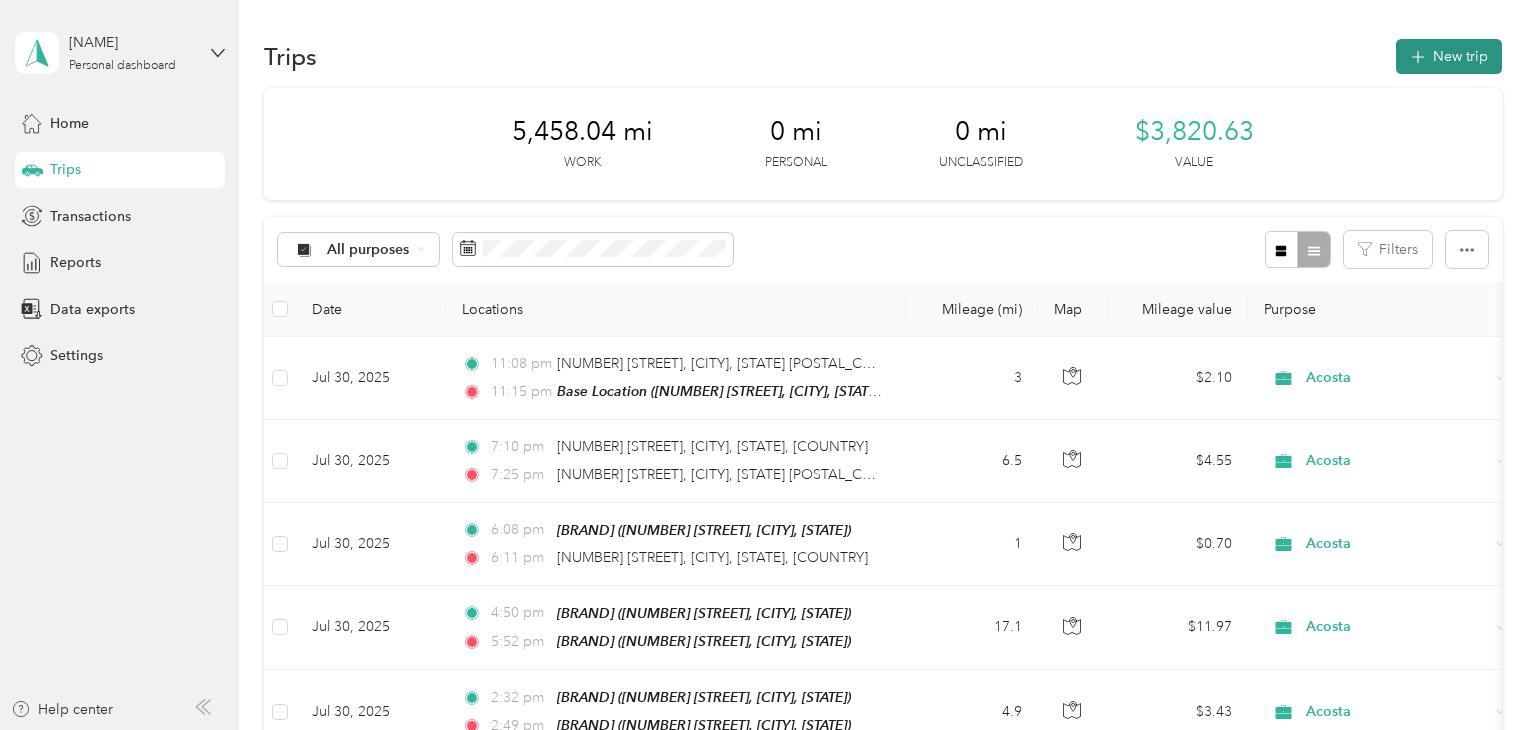 click on "New trip" at bounding box center (1449, 56) 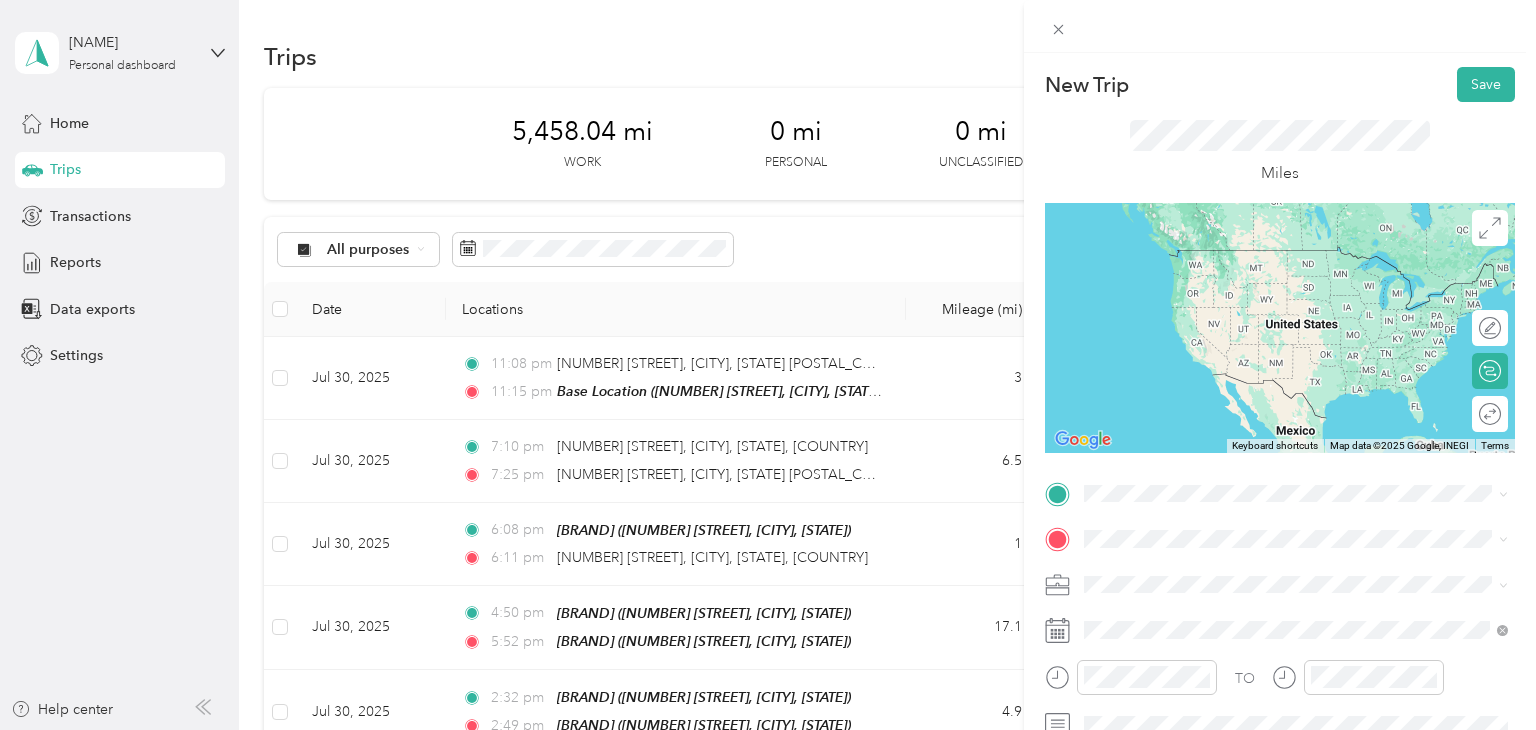 click on "[BRAND] [BRAND] [BRAND] [NUMBER] [STREET], [POSTAL_CODE], [CITY], [STATE], [COUNTRY]" at bounding box center [1296, 280] 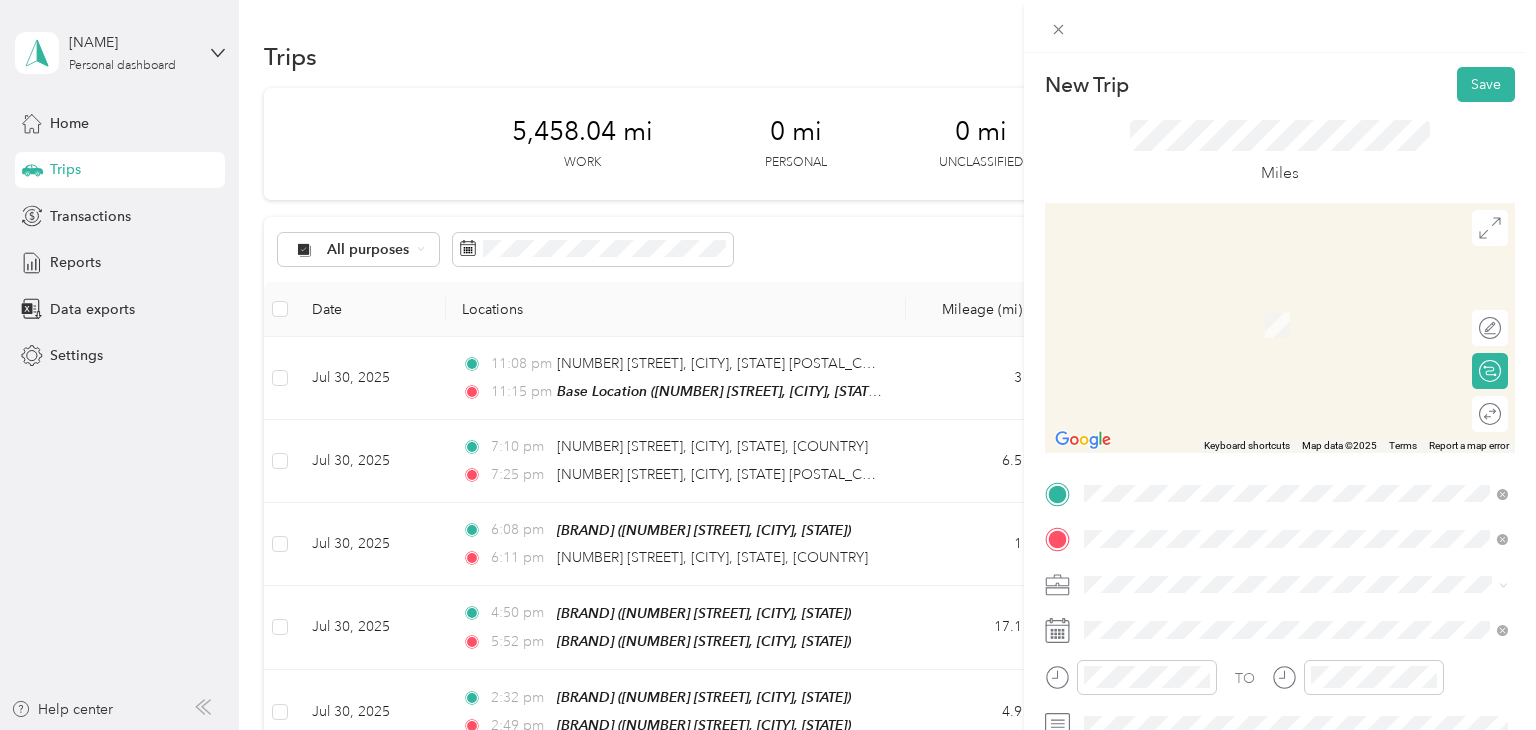 click on "TEAM [BRAND] [NUMBER] [STREET], [POSTAL_CODE], [CITY], [STATE], [COUNTRY]" at bounding box center (1311, 329) 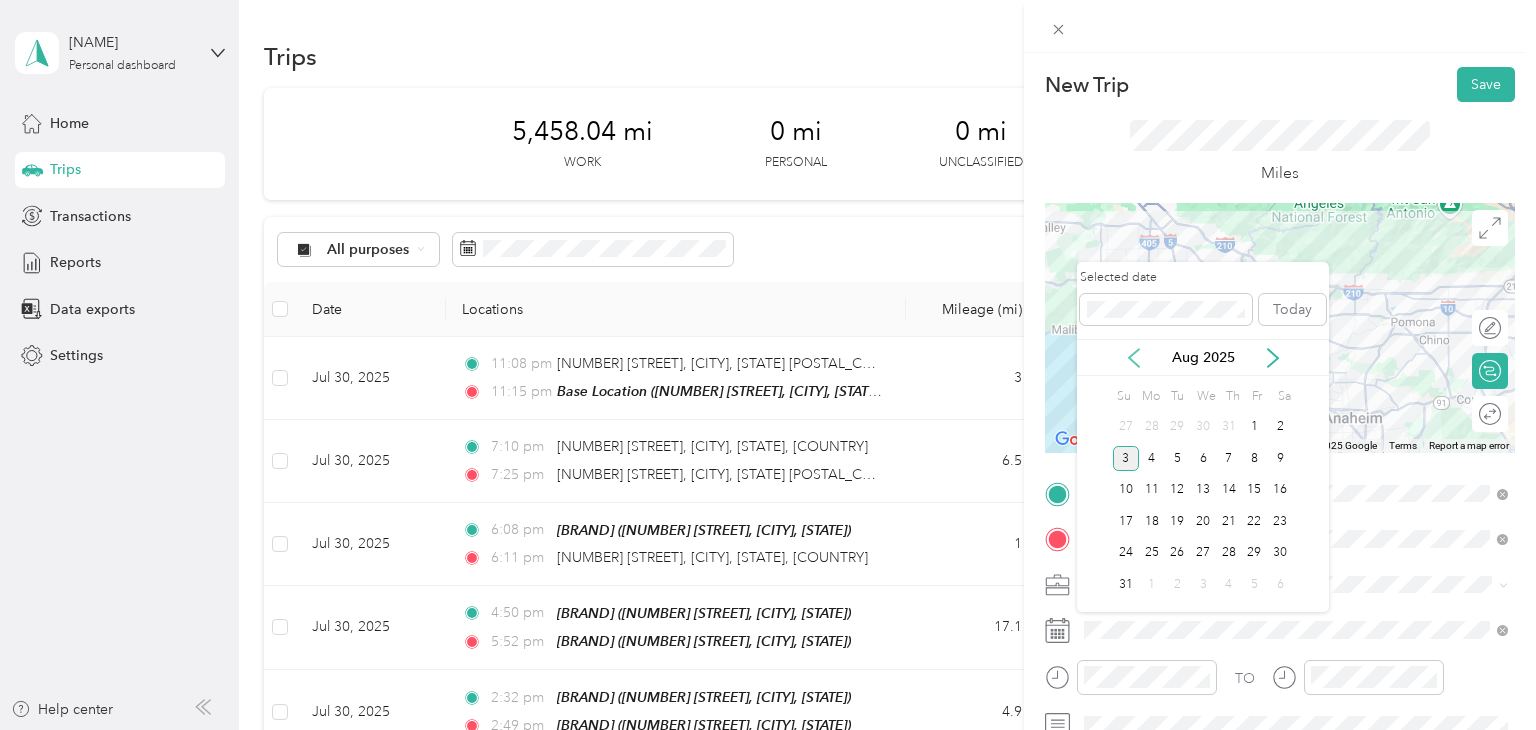 click 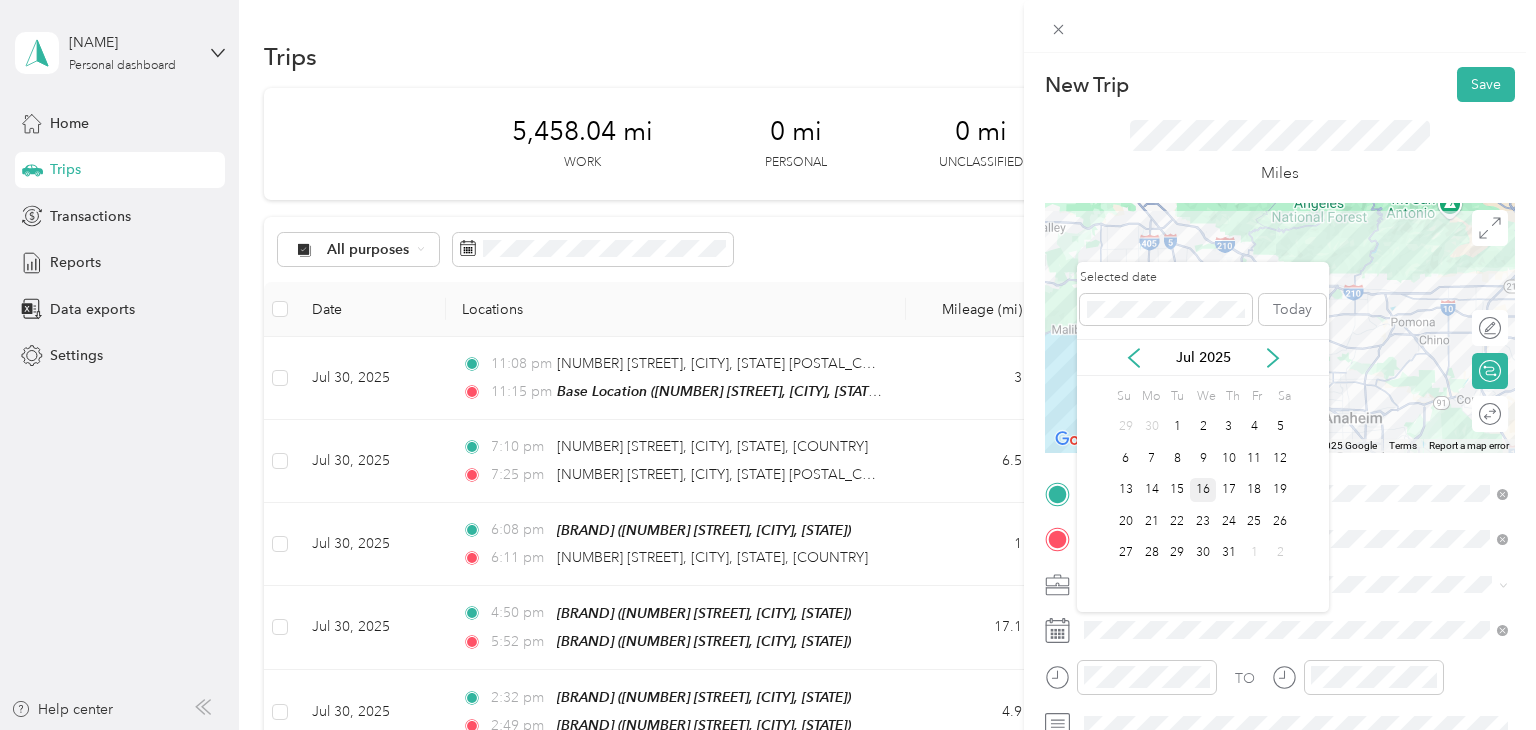 click on "16" at bounding box center (1203, 490) 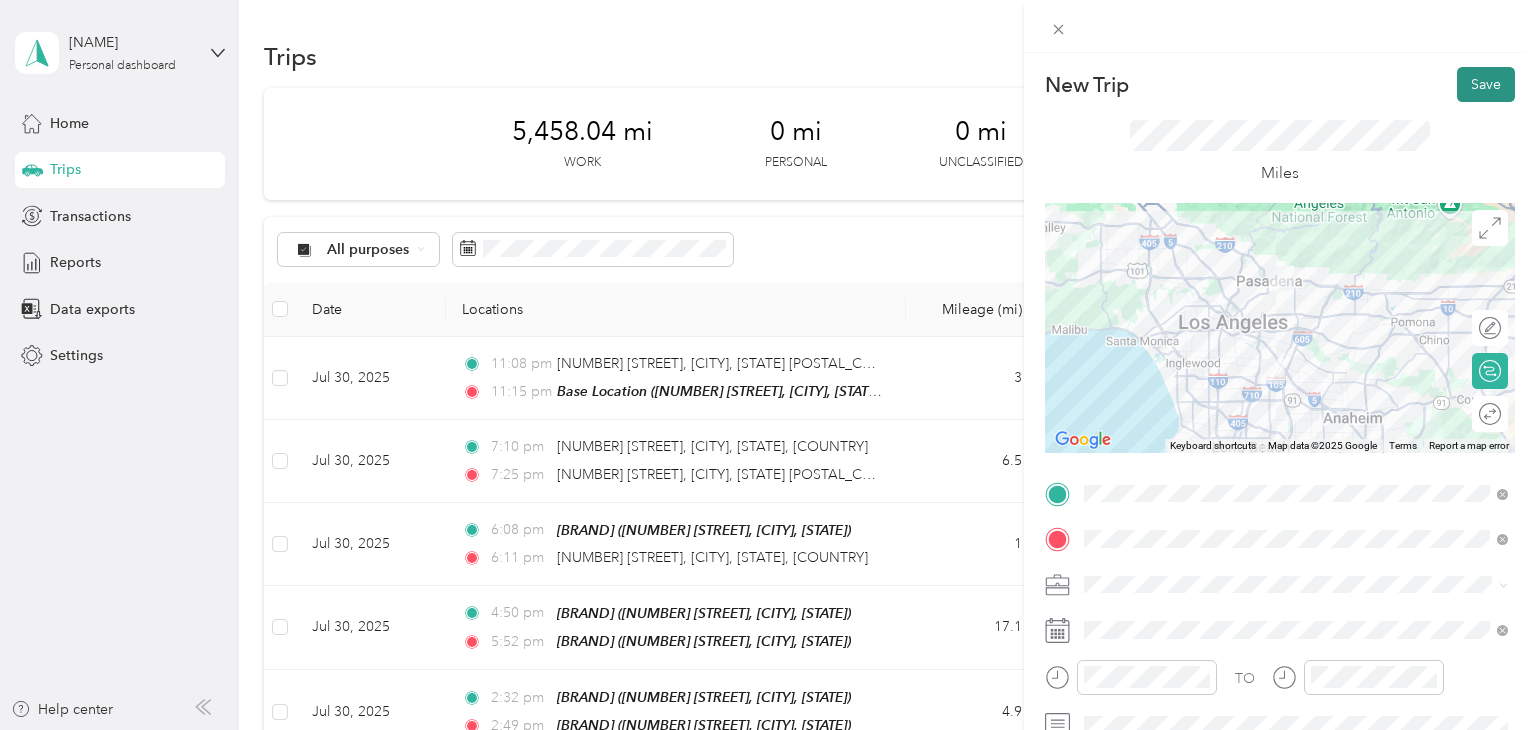click on "Save" at bounding box center (1486, 84) 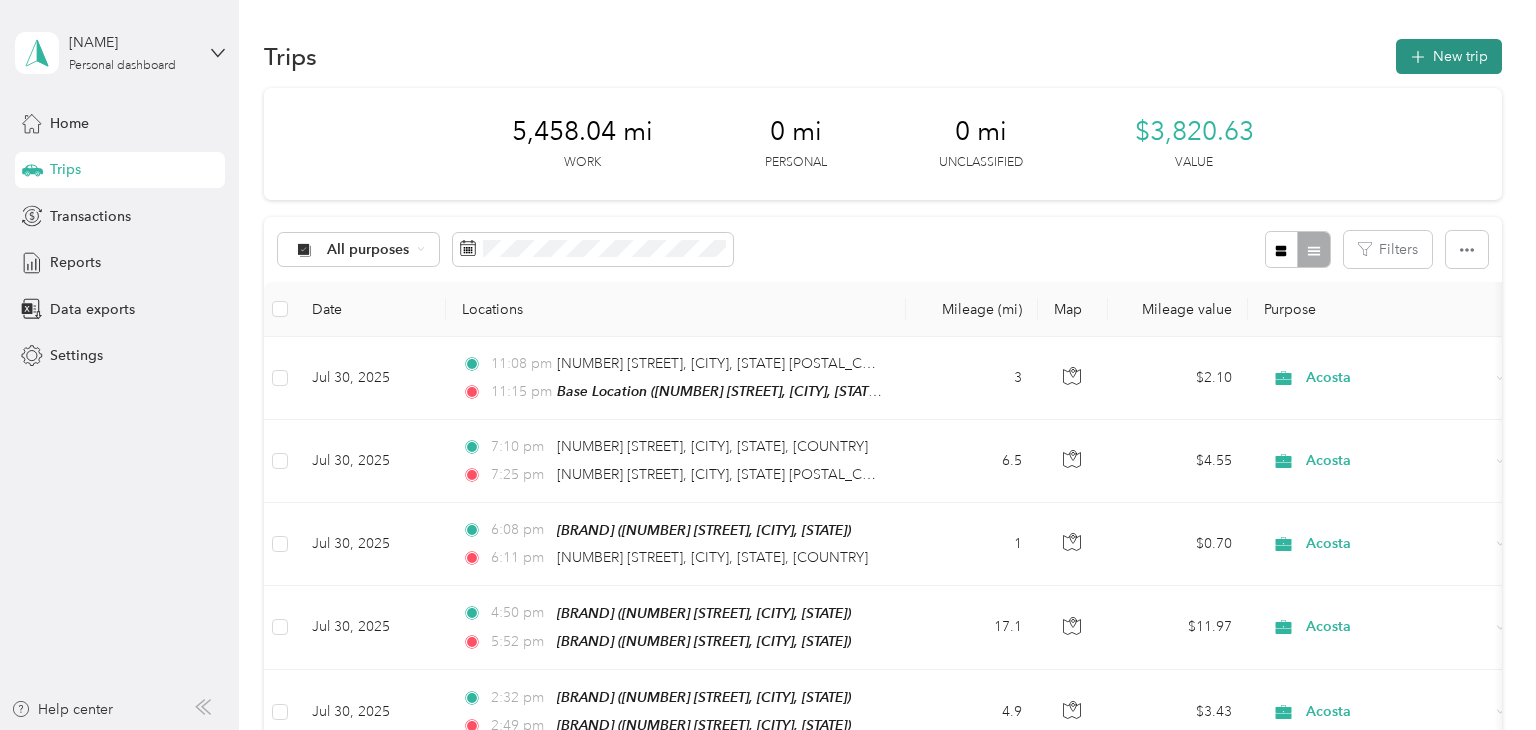 click on "New trip" at bounding box center [1449, 56] 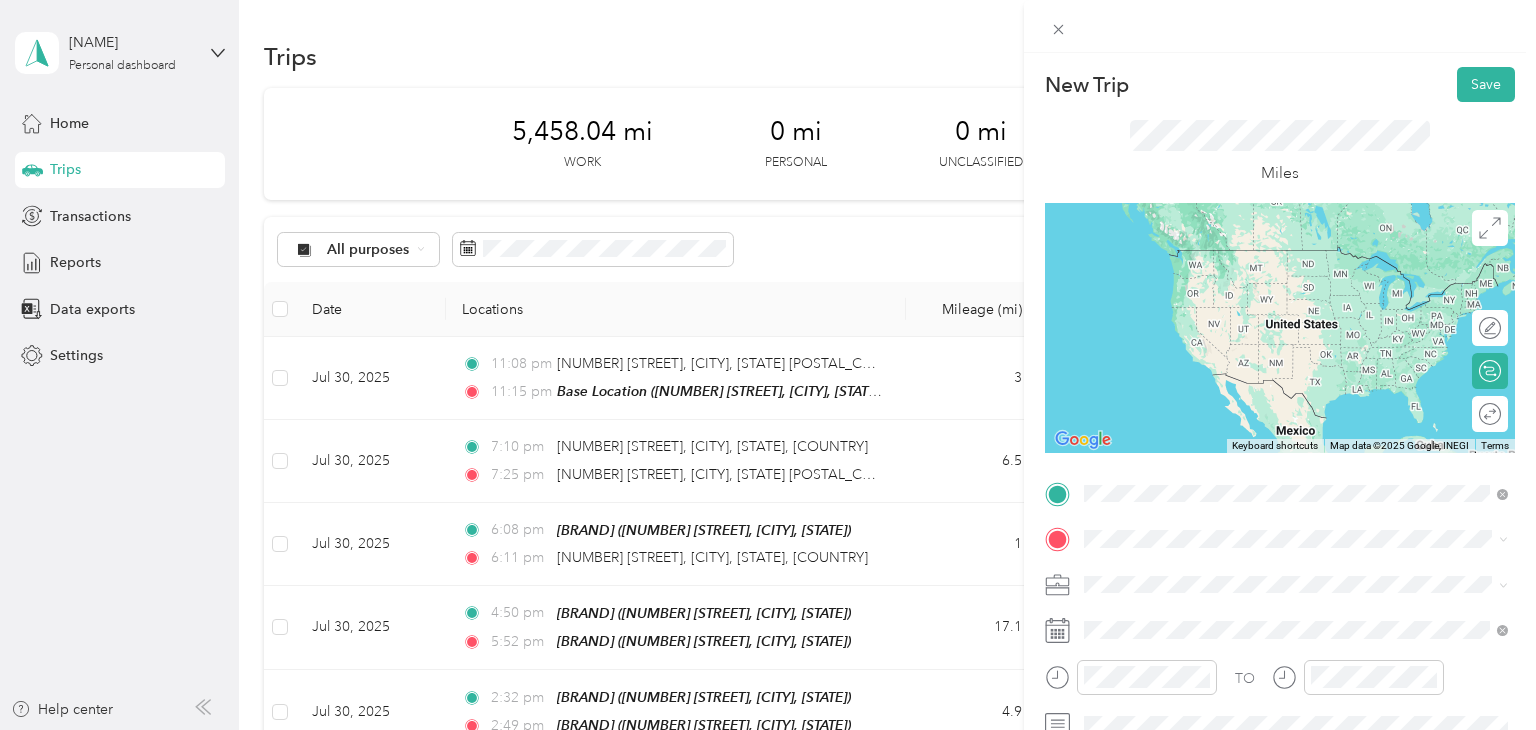 click on "[NUMBER] [STREET], [POSTAL_CODE], [CITY], [STATE], [COUNTRY]" at bounding box center [1296, 304] 